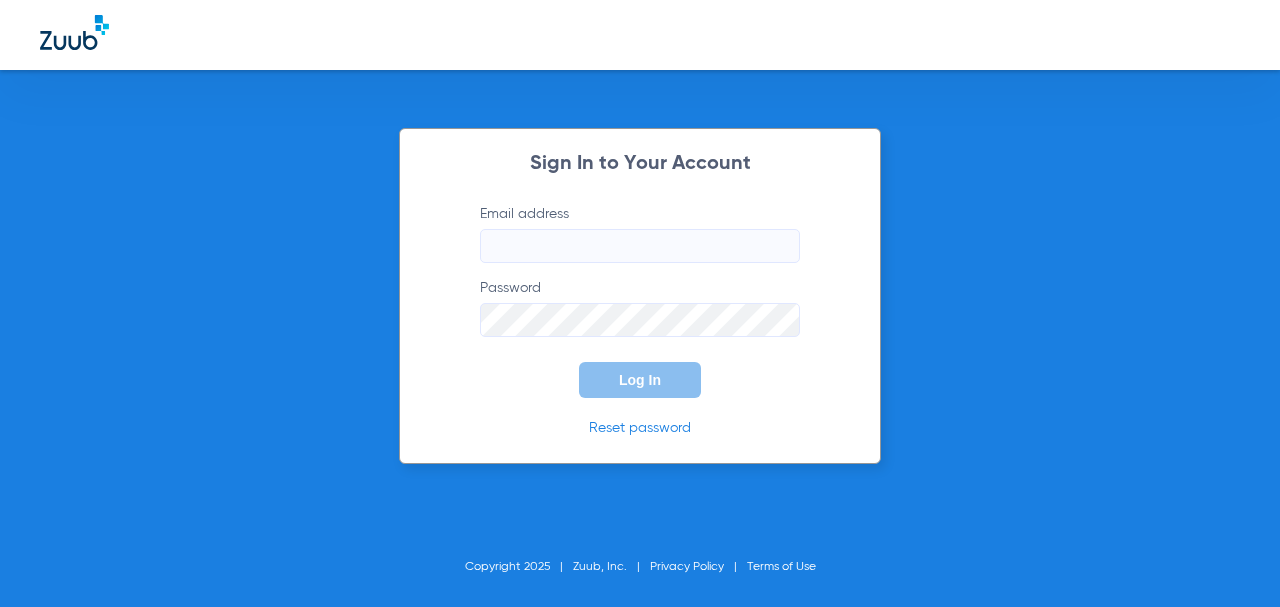 scroll, scrollTop: 0, scrollLeft: 0, axis: both 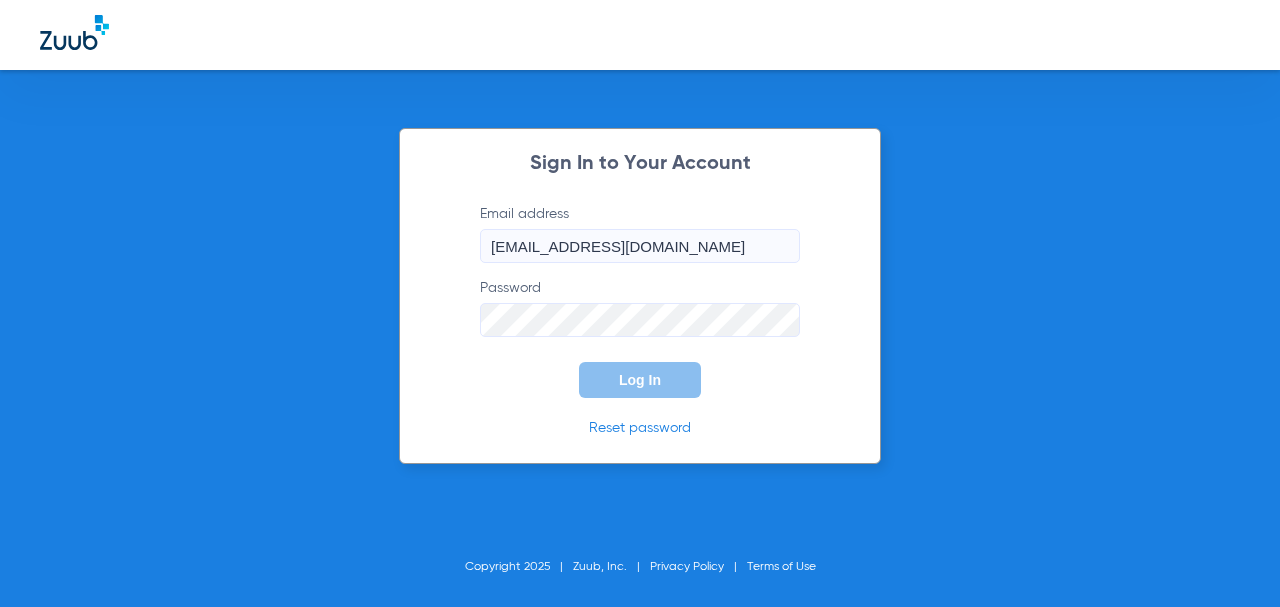 type on "[EMAIL_ADDRESS][DOMAIN_NAME]" 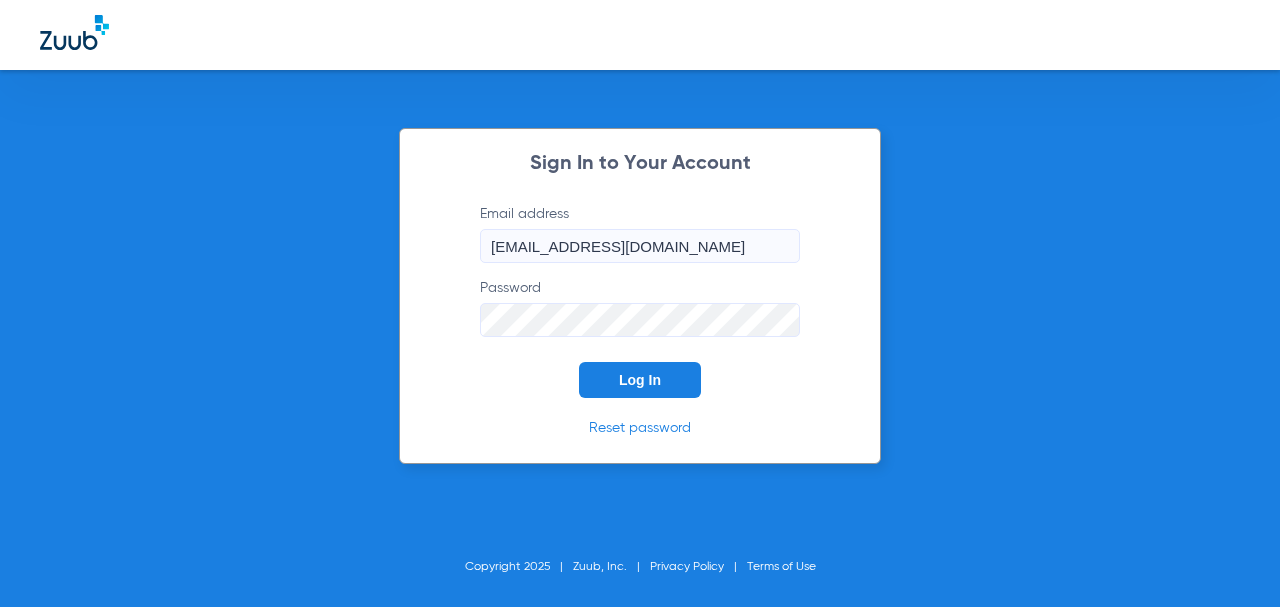 click on "Log In" 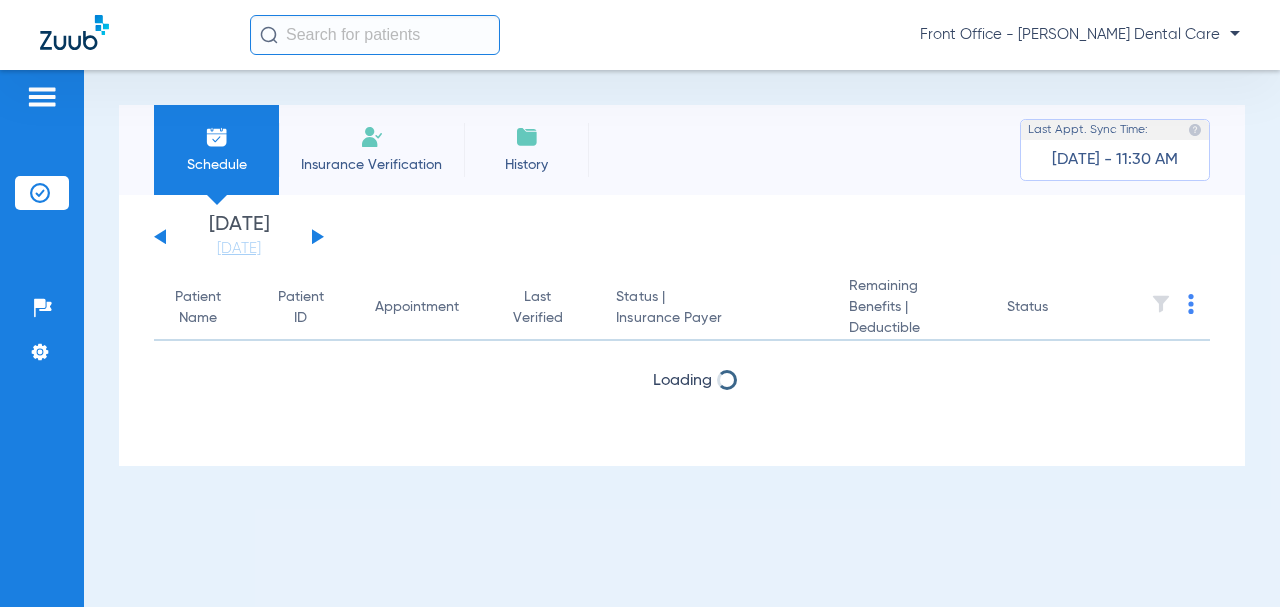 click 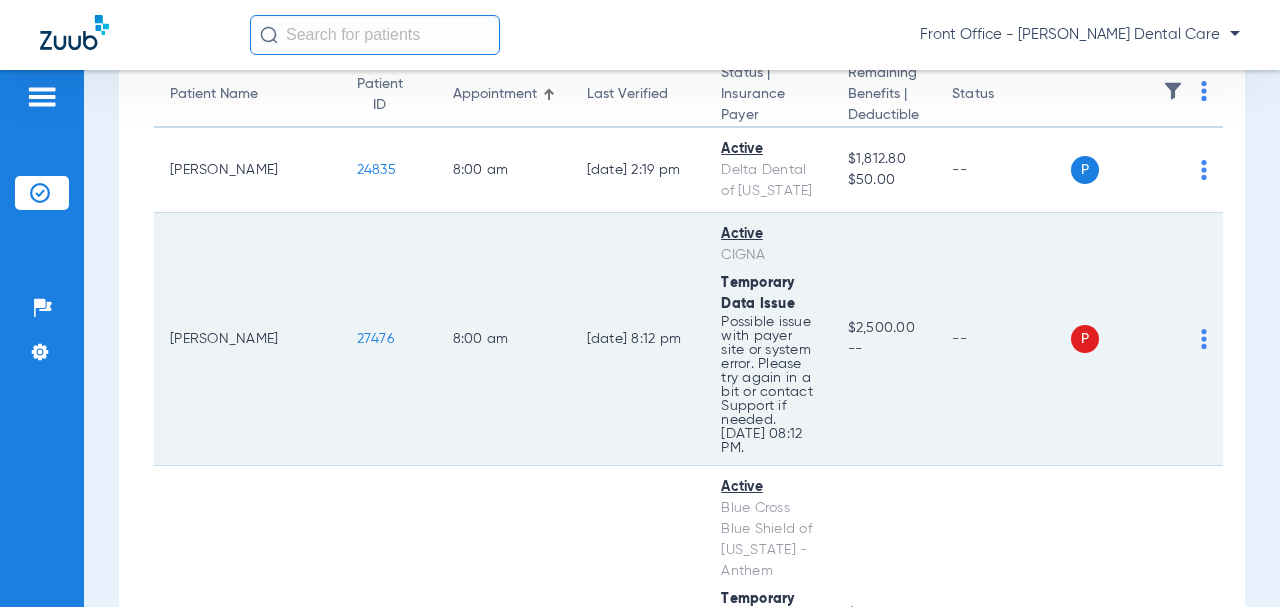 scroll, scrollTop: 100, scrollLeft: 0, axis: vertical 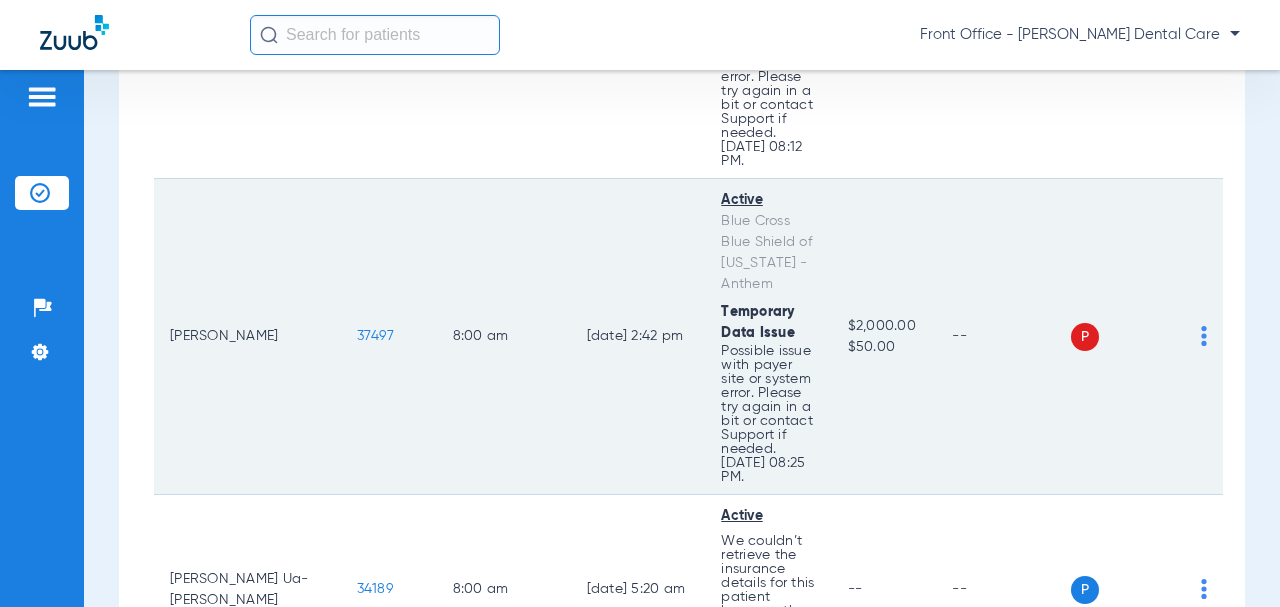 click on "37497" 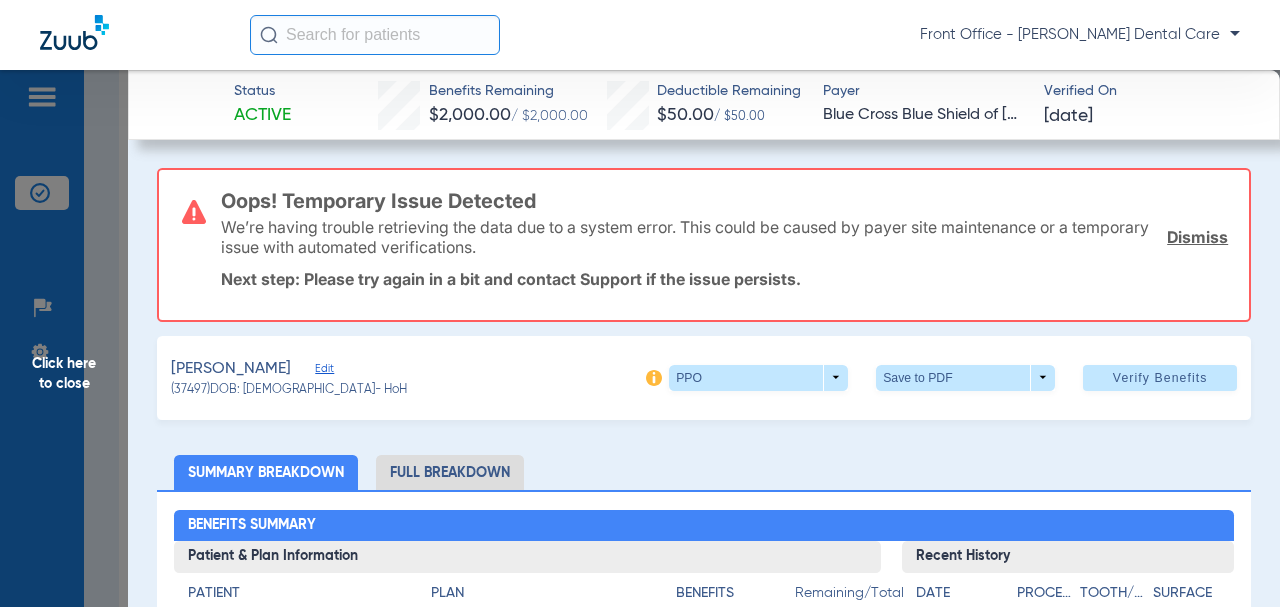 click on "Click here to close" 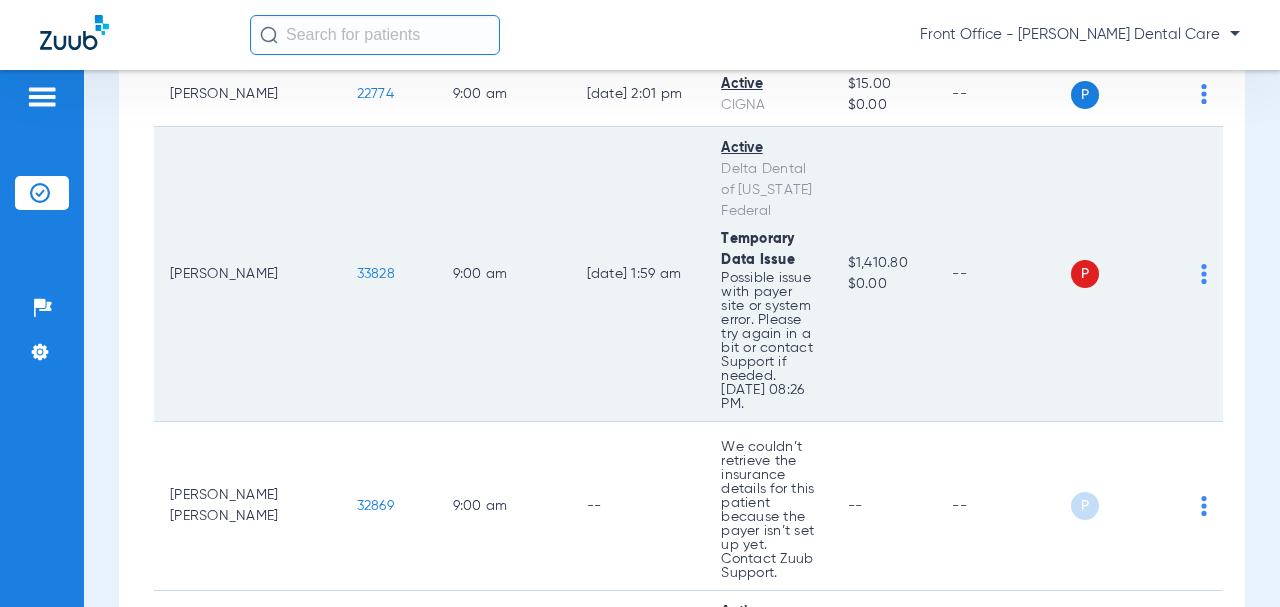 scroll, scrollTop: 1500, scrollLeft: 0, axis: vertical 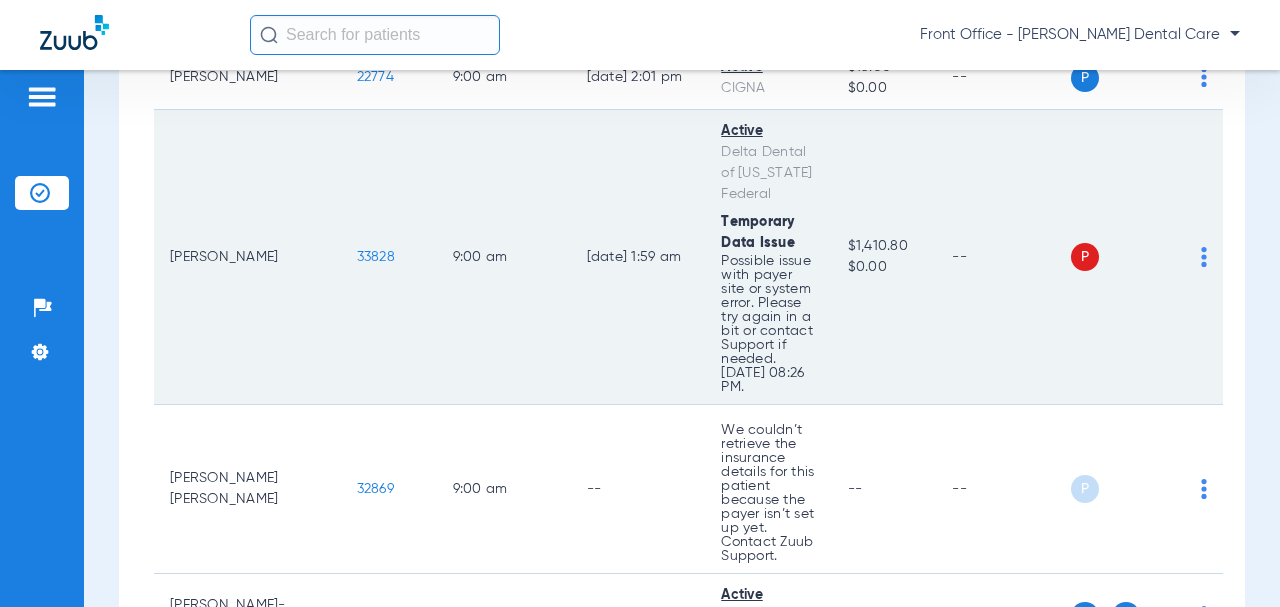click on "33828" 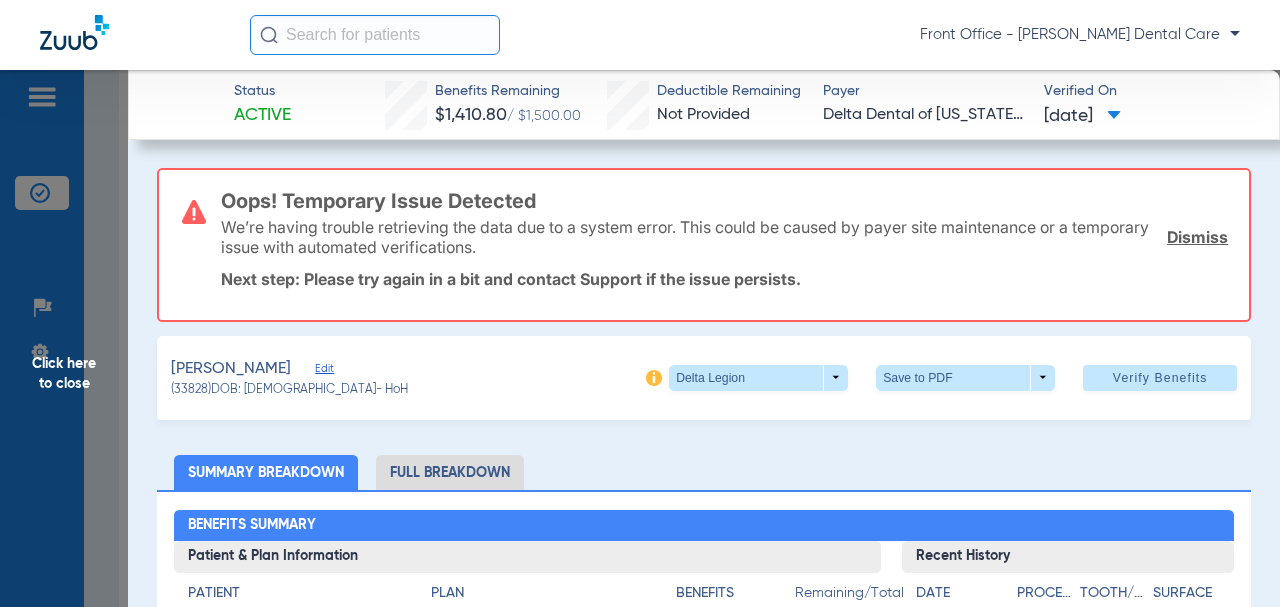 click on "Edit" 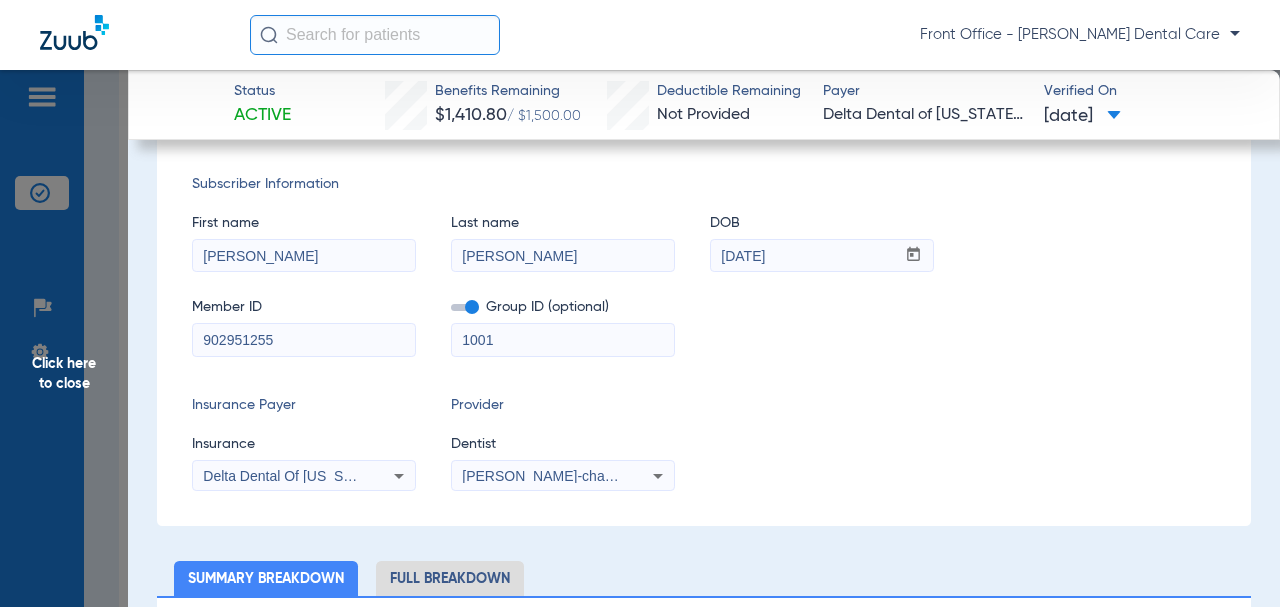 scroll, scrollTop: 300, scrollLeft: 0, axis: vertical 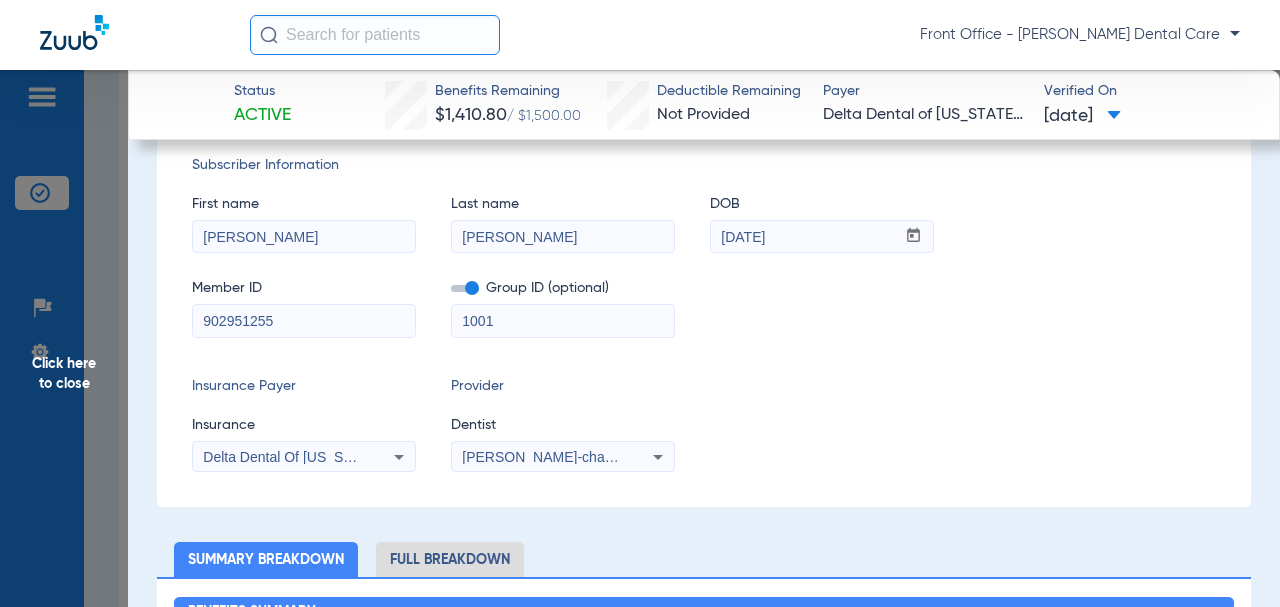 drag, startPoint x: 539, startPoint y: 327, endPoint x: 486, endPoint y: 327, distance: 53 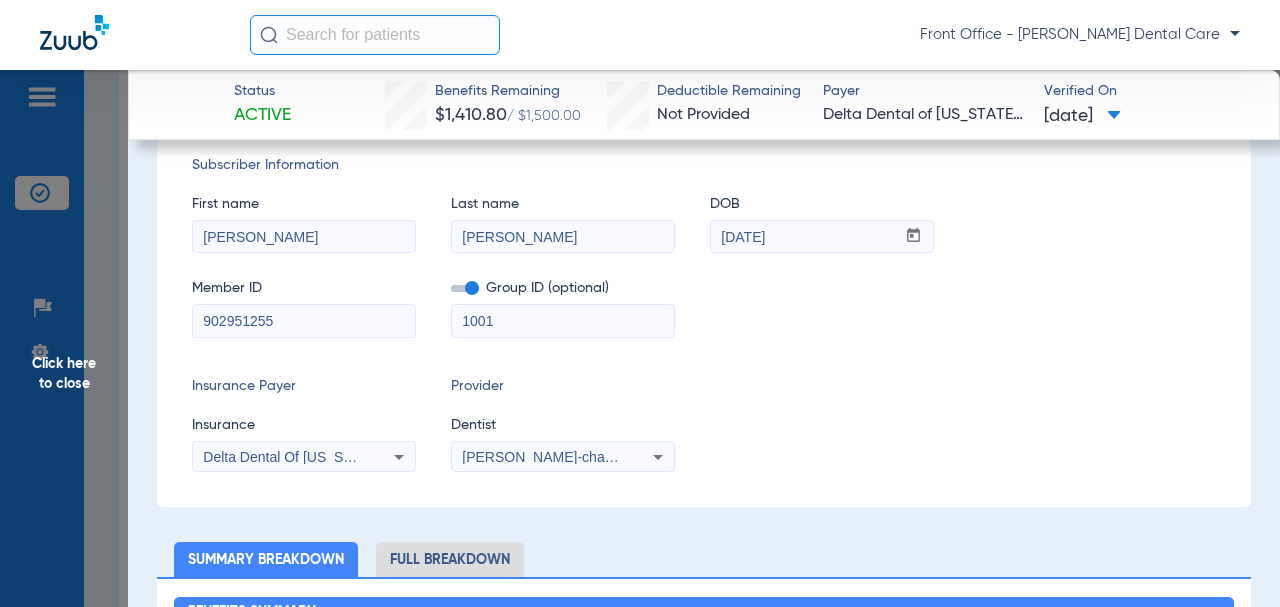 paste on "71114-00" 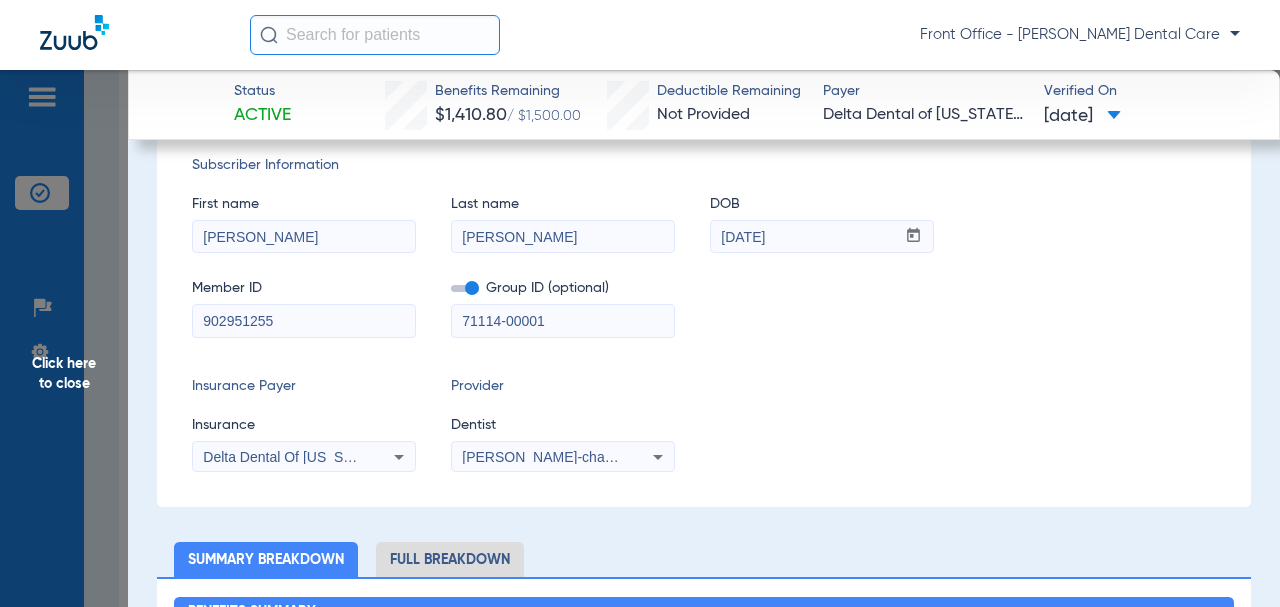 type on "71114-00001" 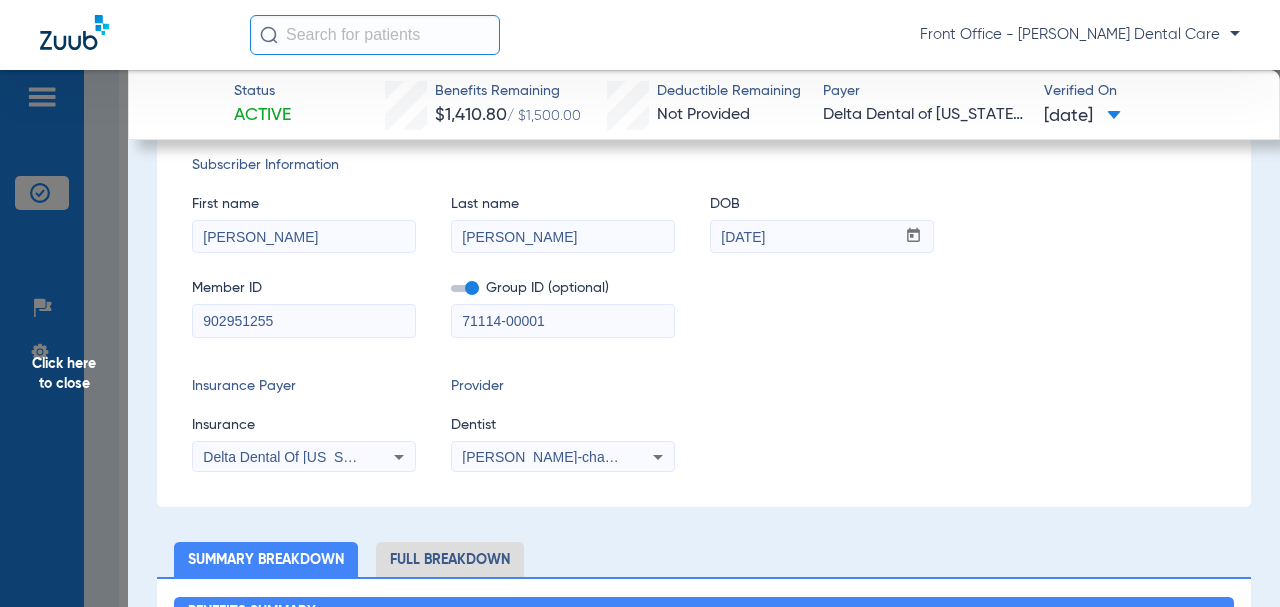 click on "Subscriber Information   First name  [PERSON_NAME]  Last name  [PERSON_NAME]  DOB  mm / dd / yyyy [DATE]  Member ID  902951255  Group ID (optional)  71114-00001  Insurance Payer   Insurance
Delta Dental Of [US_STATE] Federal  Provider   Dentist
[PERSON_NAME]-chaai [PERSON_NAME]  1982791315" 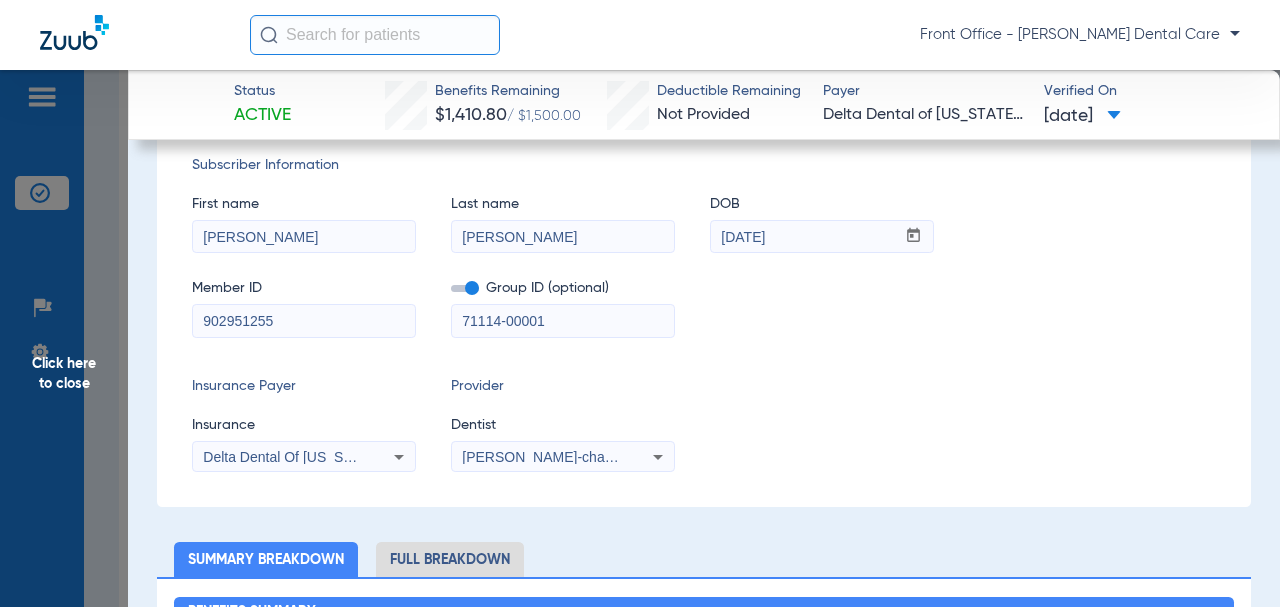paste on "272971767301" 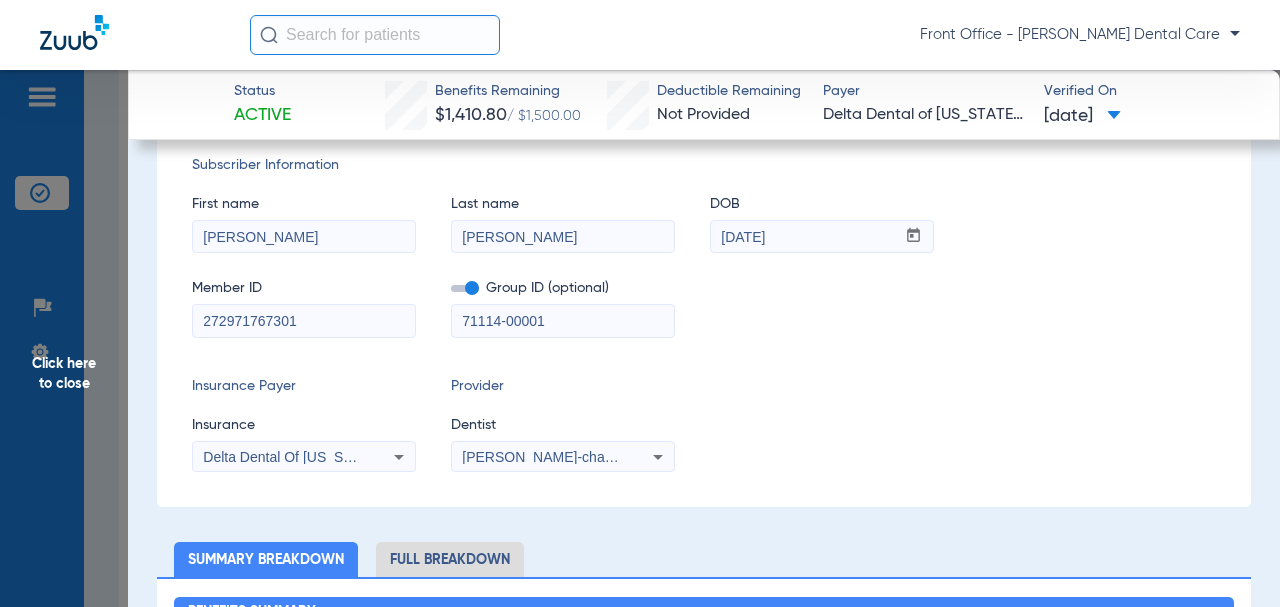 type on "272971767301" 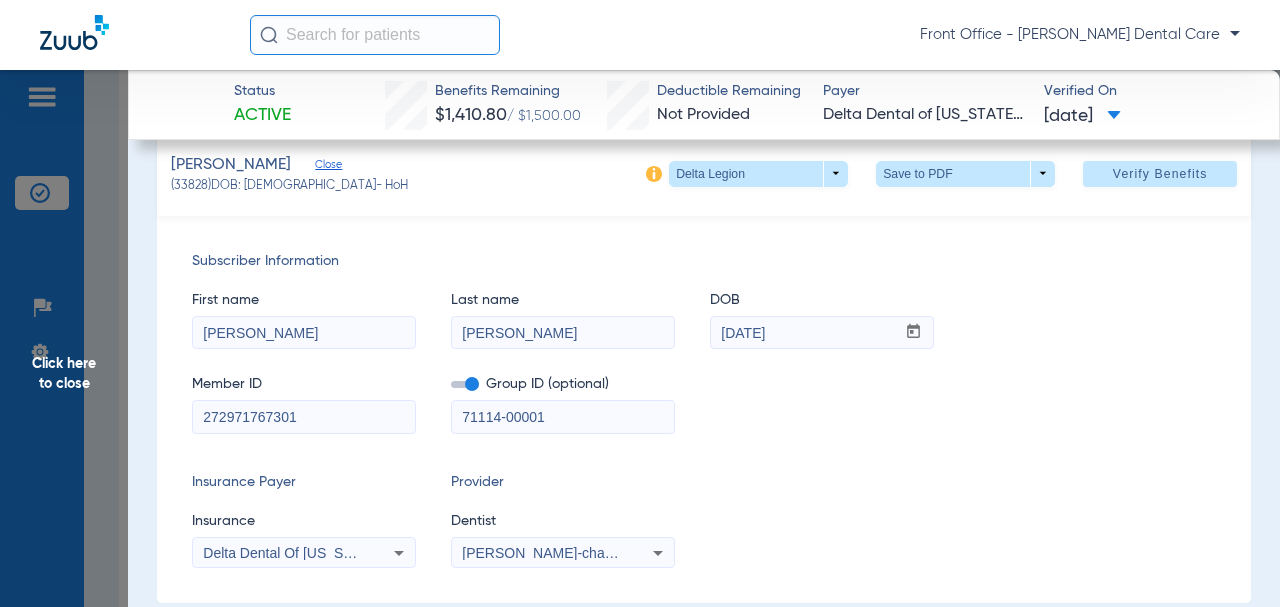 scroll, scrollTop: 200, scrollLeft: 0, axis: vertical 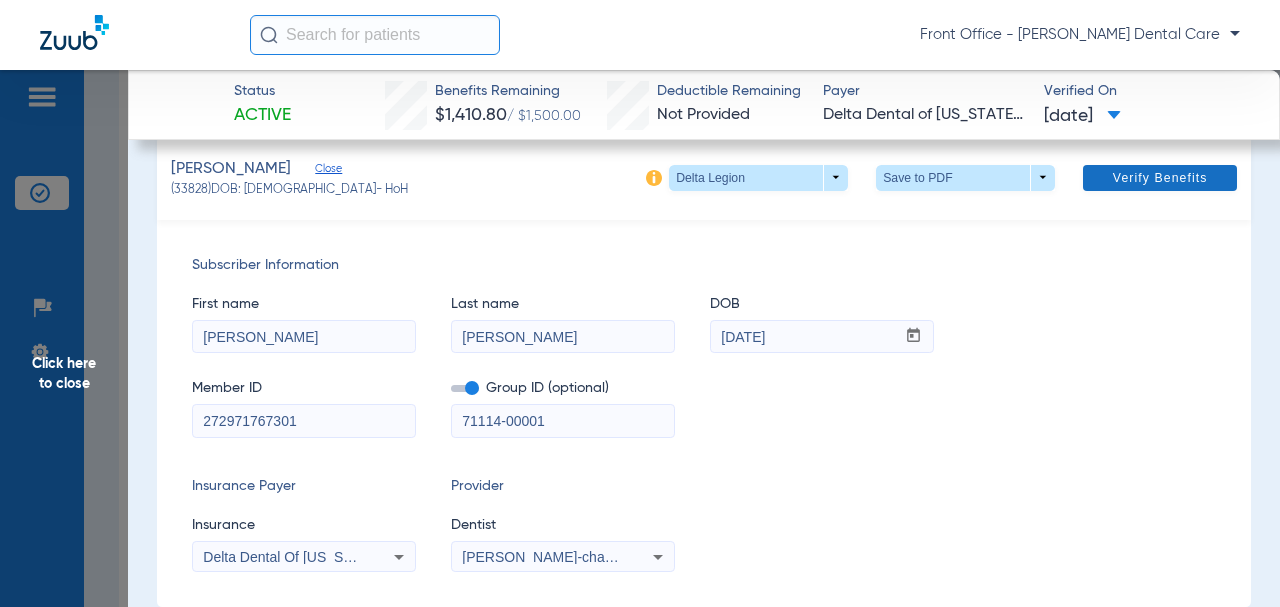 click on "Verify Benefits" 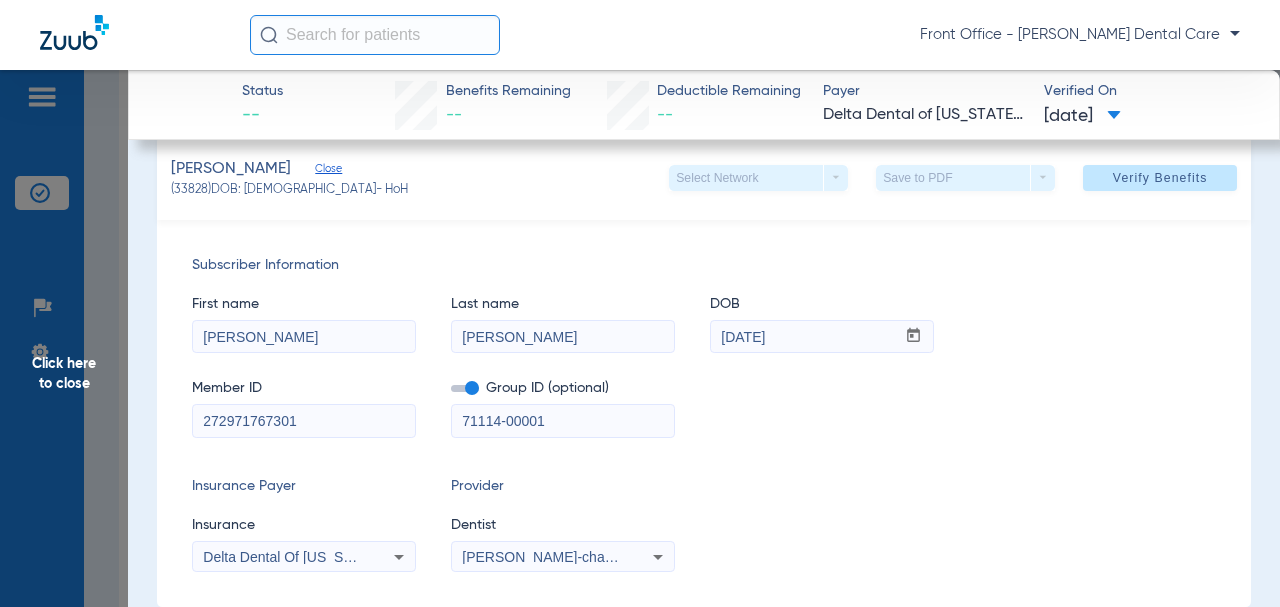scroll, scrollTop: 0, scrollLeft: 0, axis: both 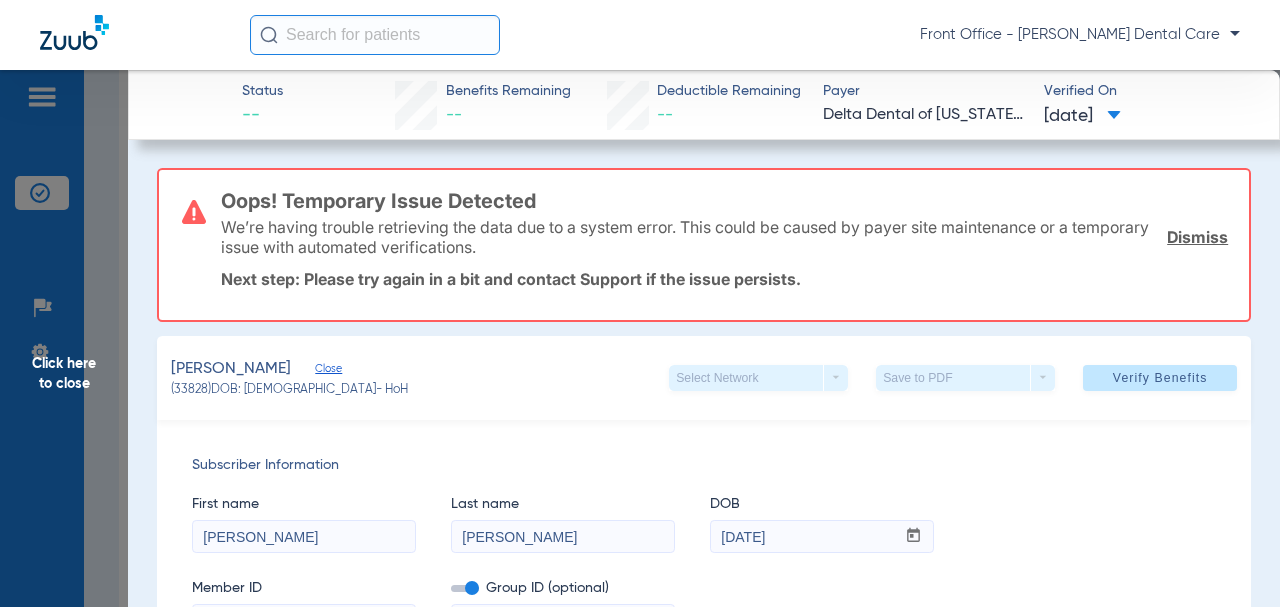 click on "Click here to close" 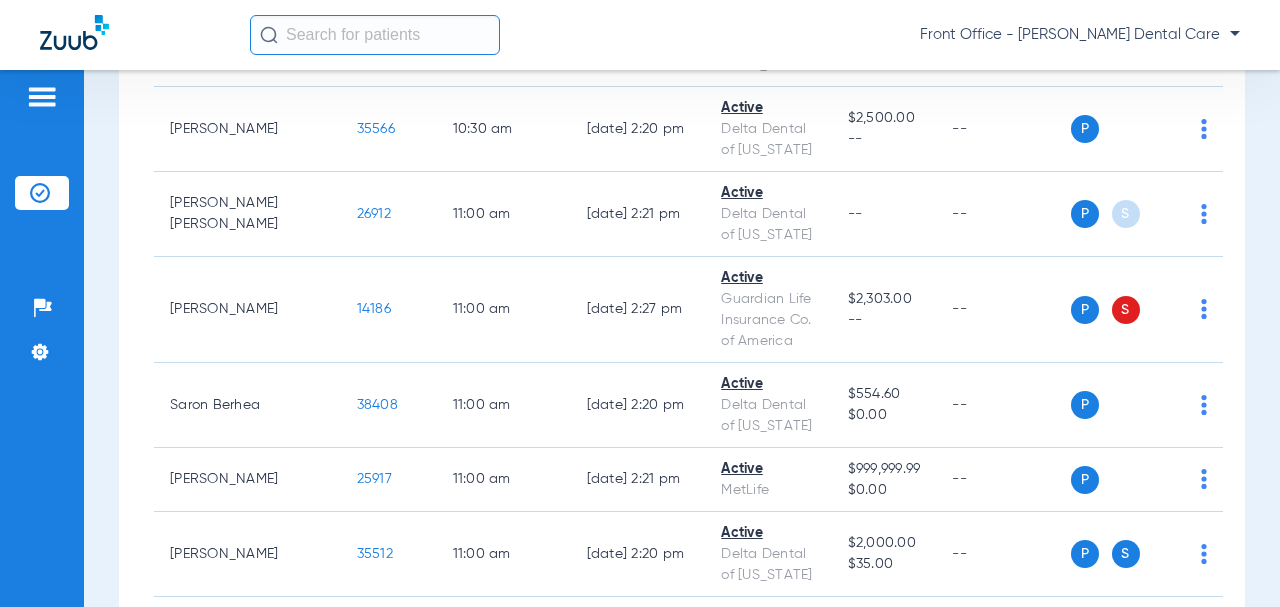 scroll, scrollTop: 3300, scrollLeft: 0, axis: vertical 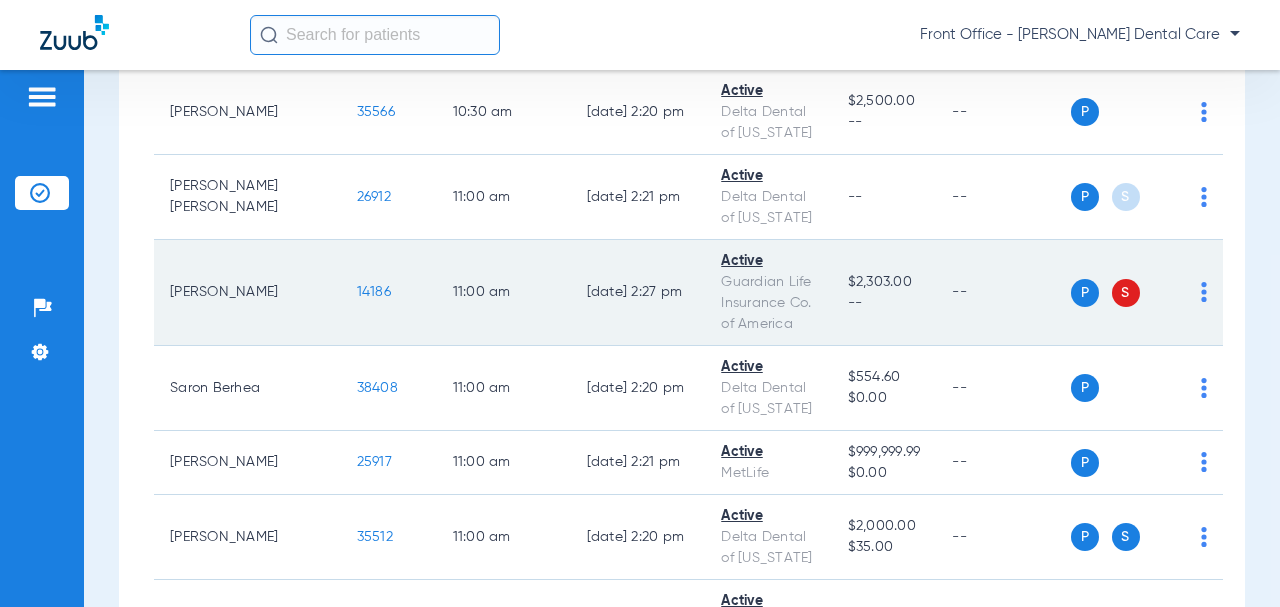 click on "14186" 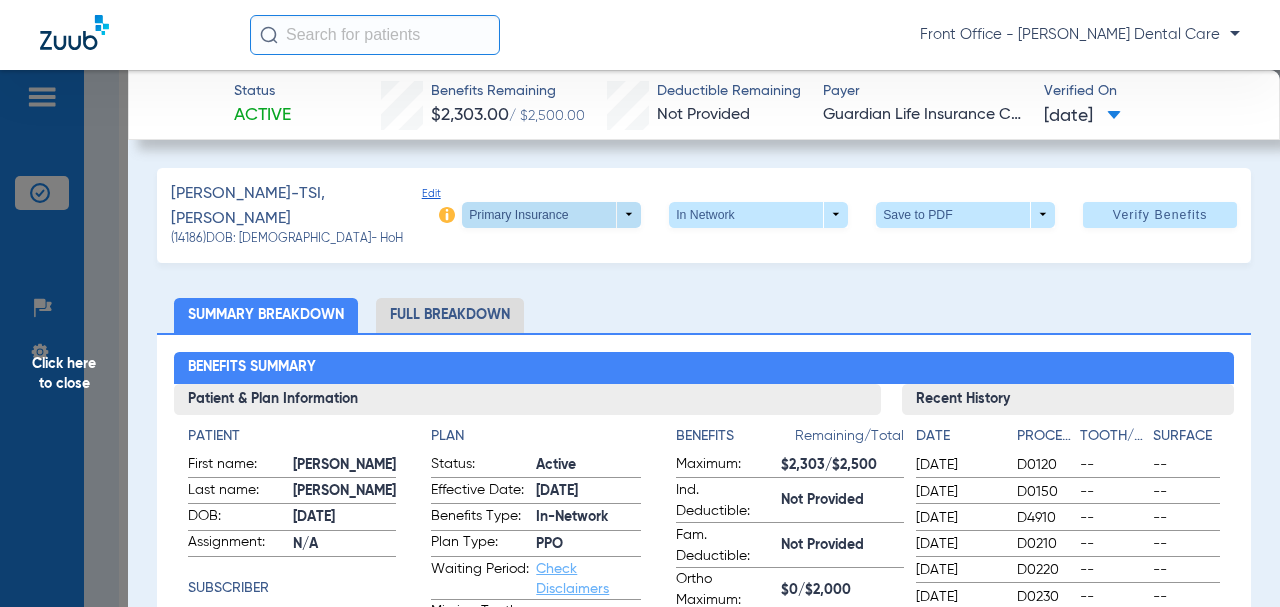 click 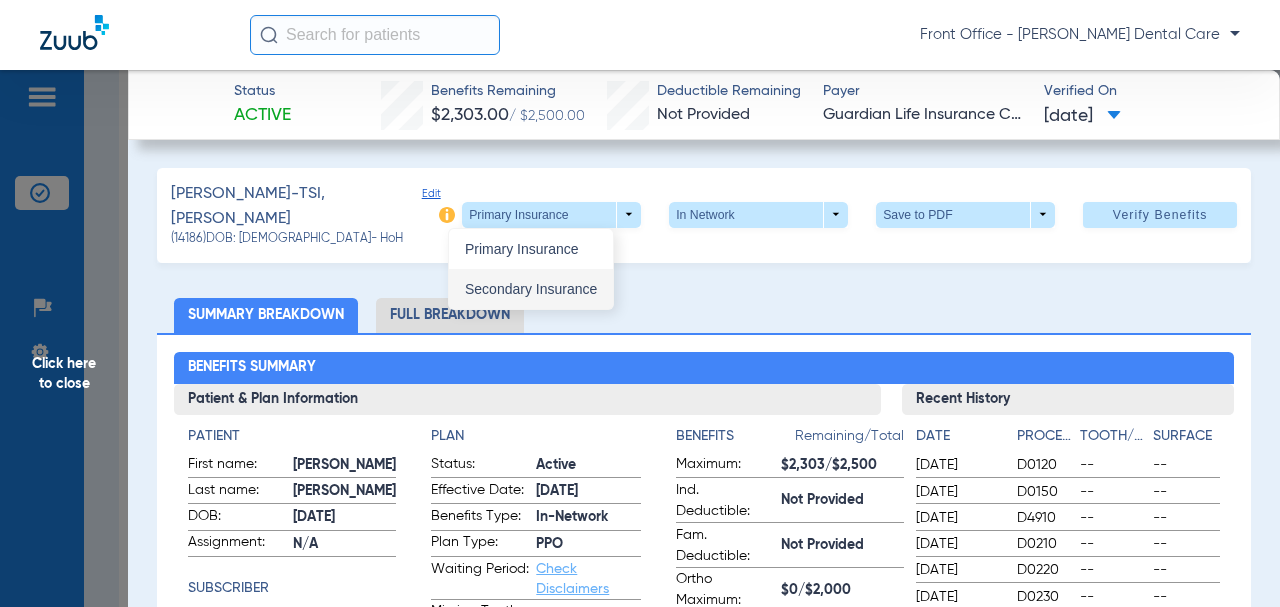 click on "Secondary Insurance" at bounding box center [531, 289] 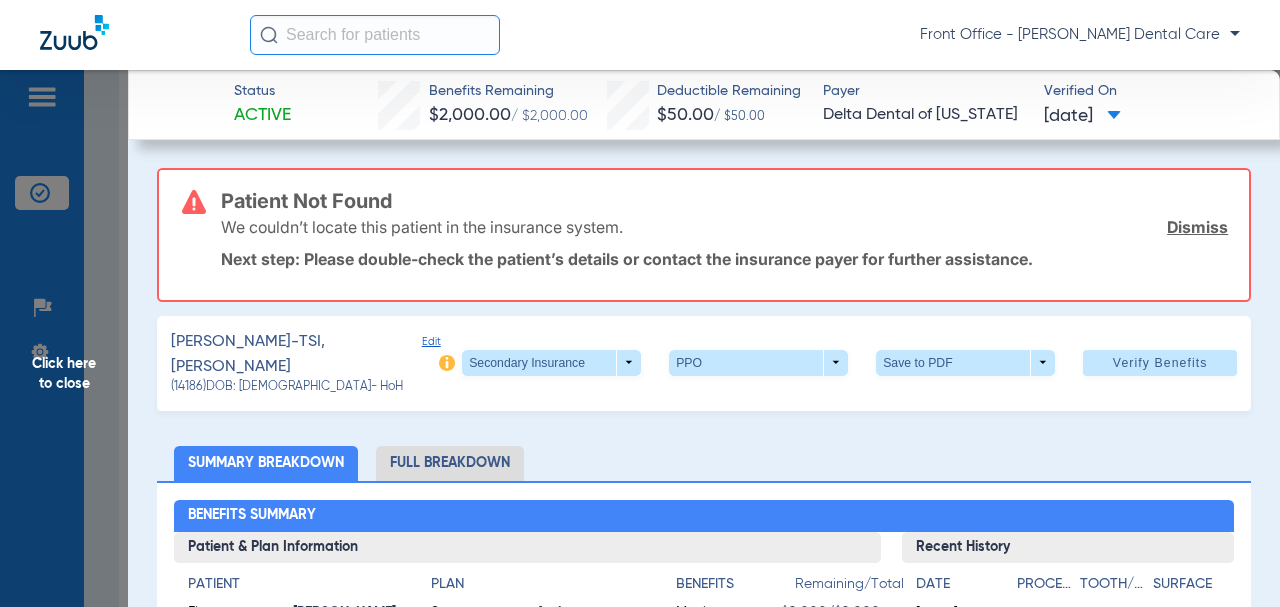 click on "Edit" 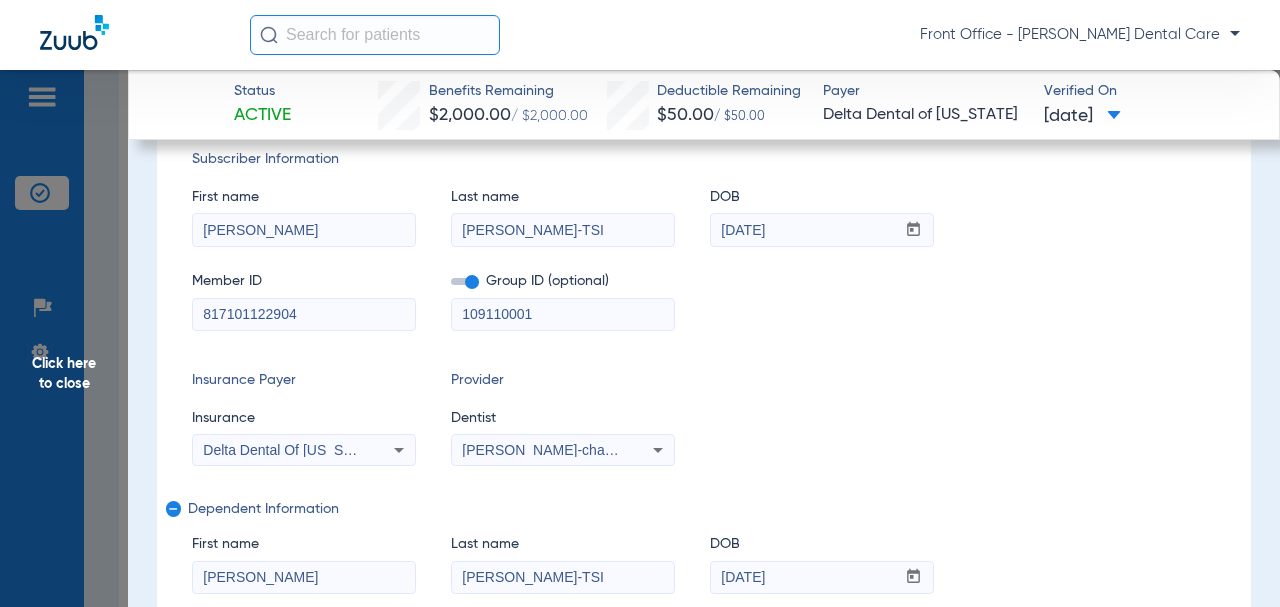scroll, scrollTop: 300, scrollLeft: 0, axis: vertical 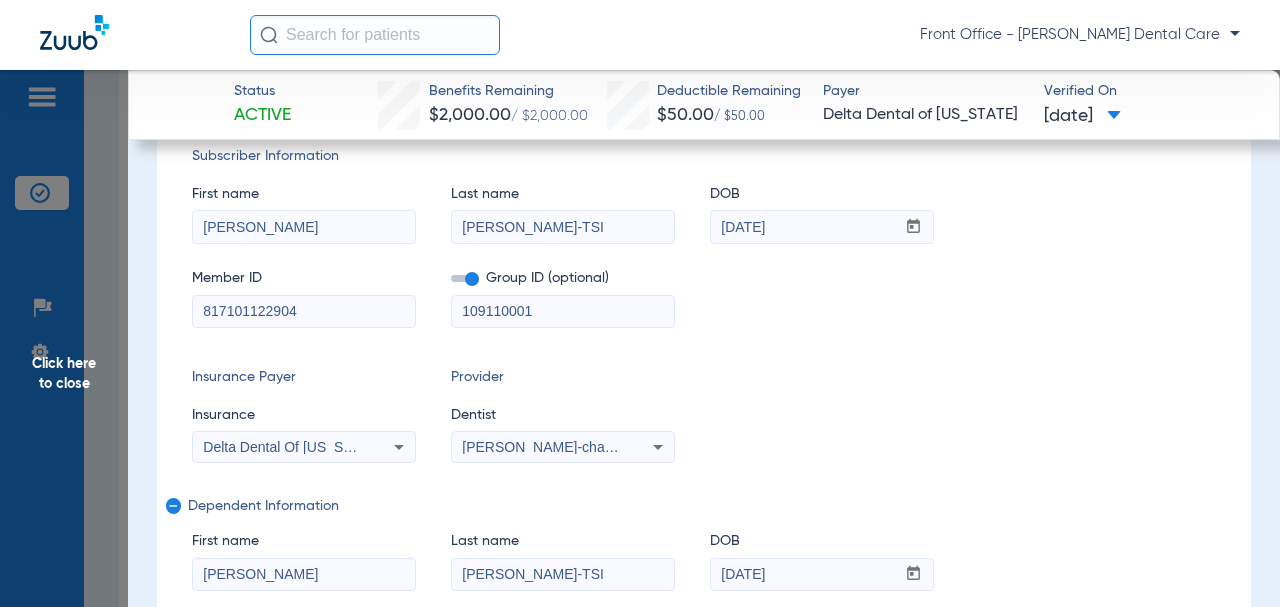 click on "[PERSON_NAME]-TSI" at bounding box center (563, 227) 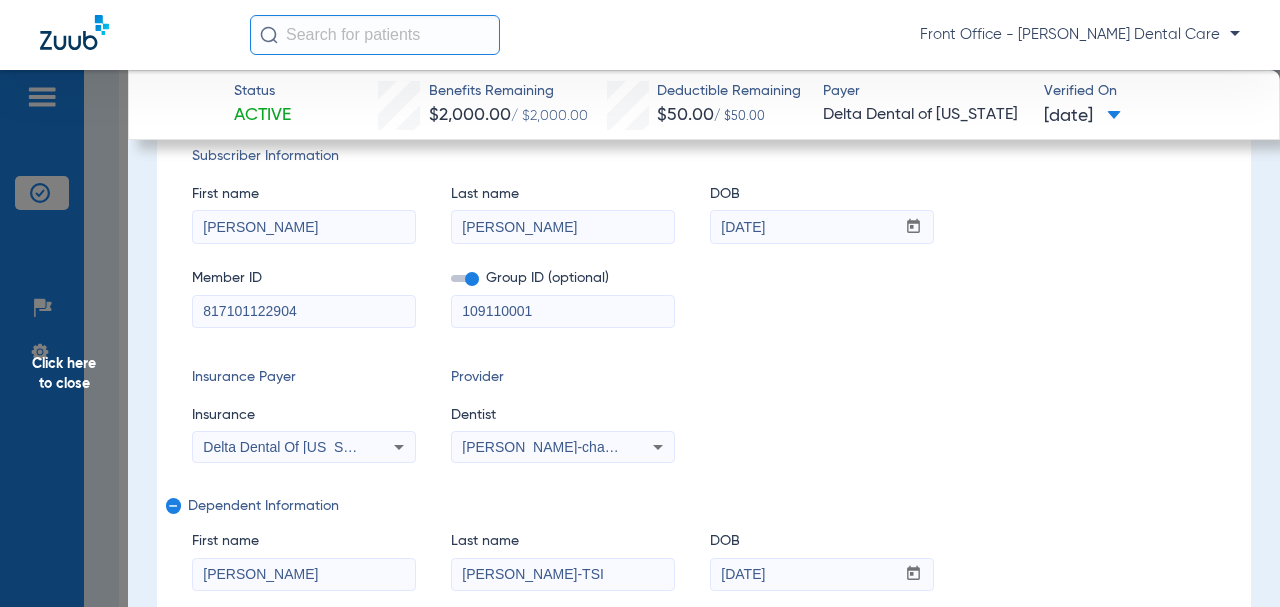 type on "[PERSON_NAME]" 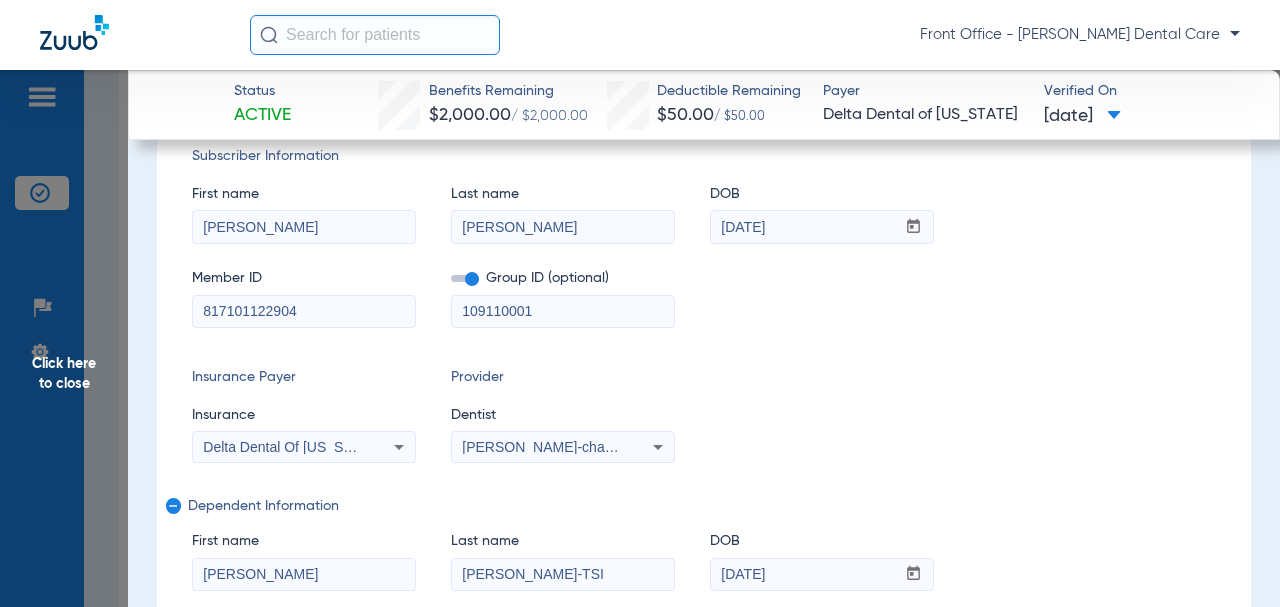 drag, startPoint x: 494, startPoint y: 306, endPoint x: 454, endPoint y: 303, distance: 40.112343 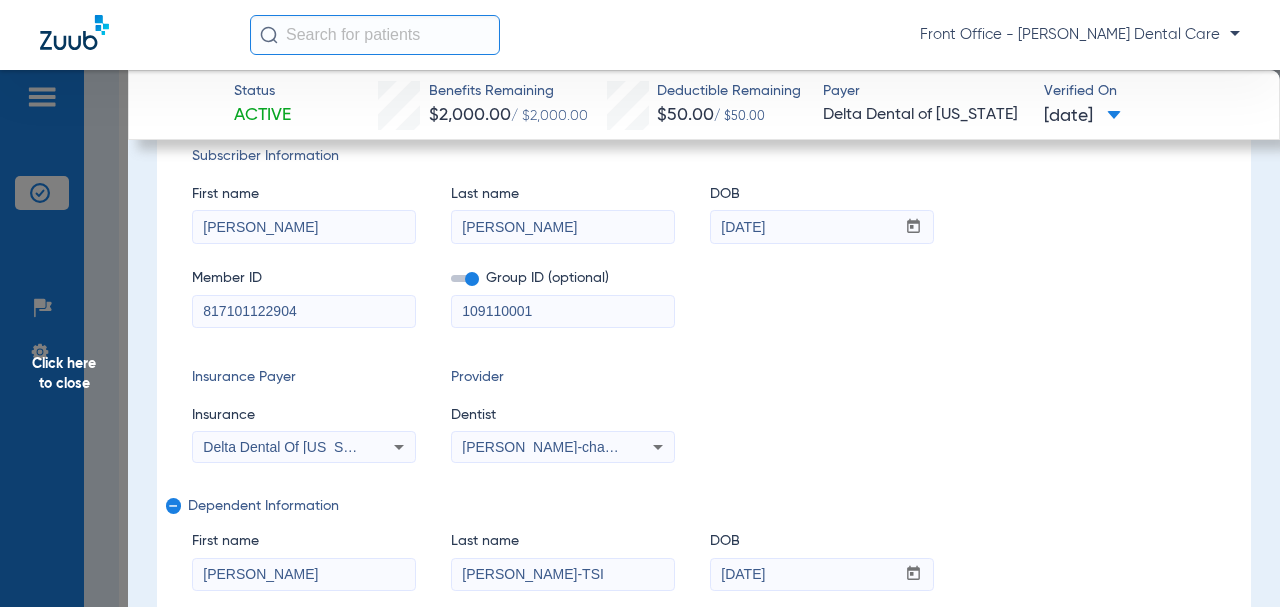 paste on "-00003" 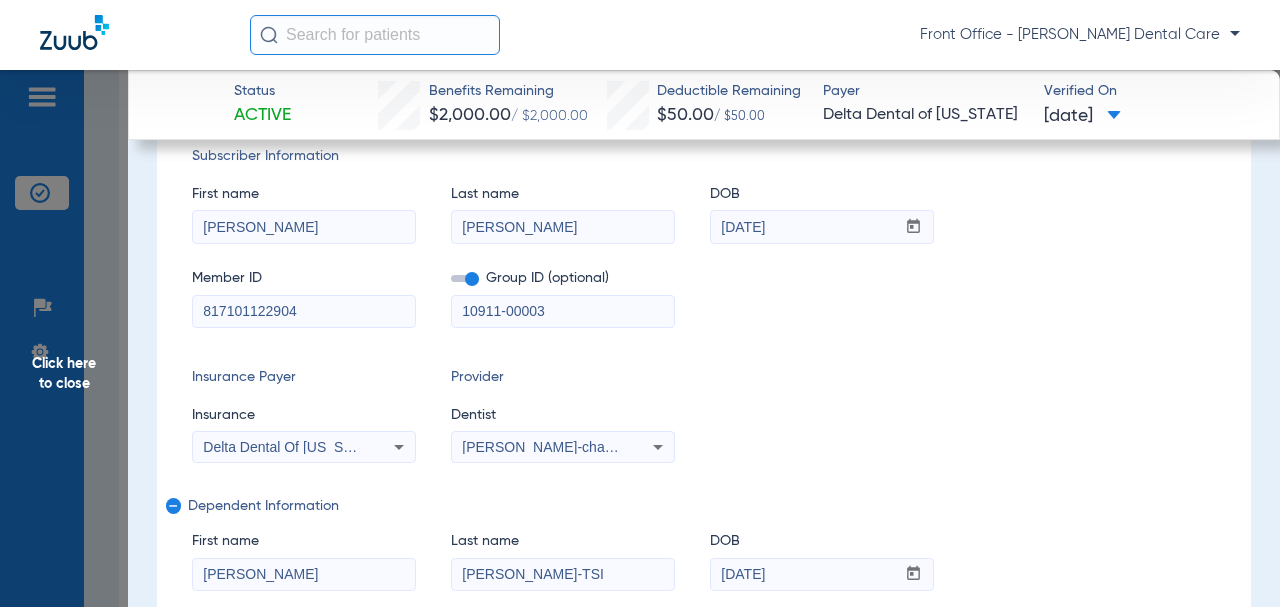 type on "10911-00003" 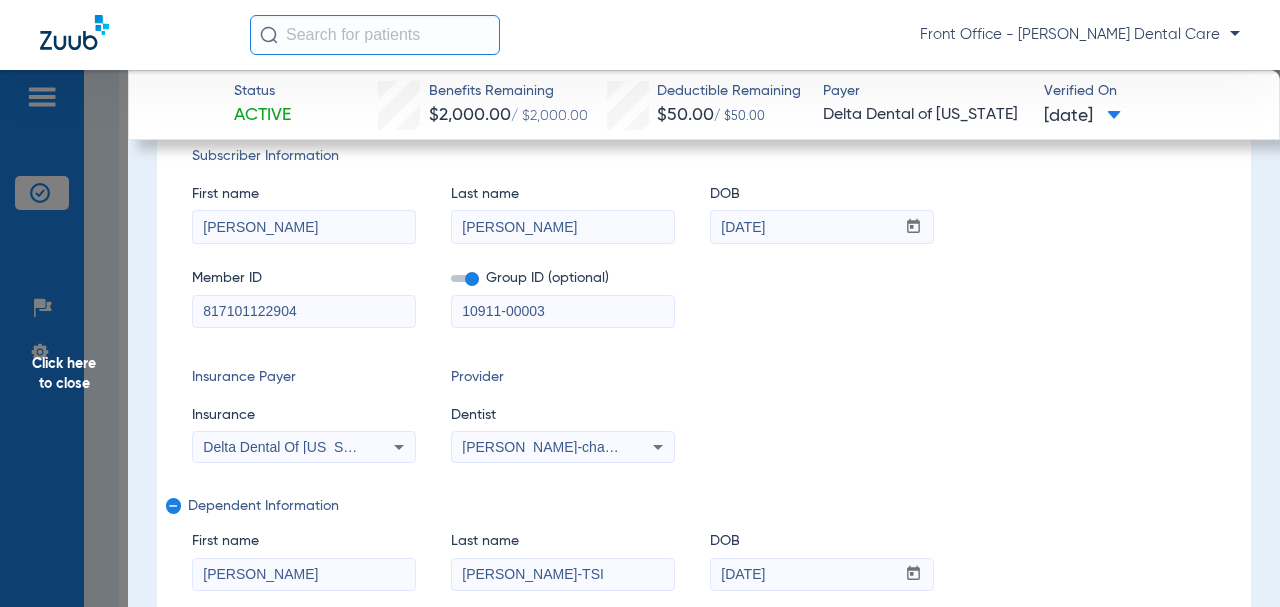 drag, startPoint x: 342, startPoint y: 305, endPoint x: 241, endPoint y: 300, distance: 101.12369 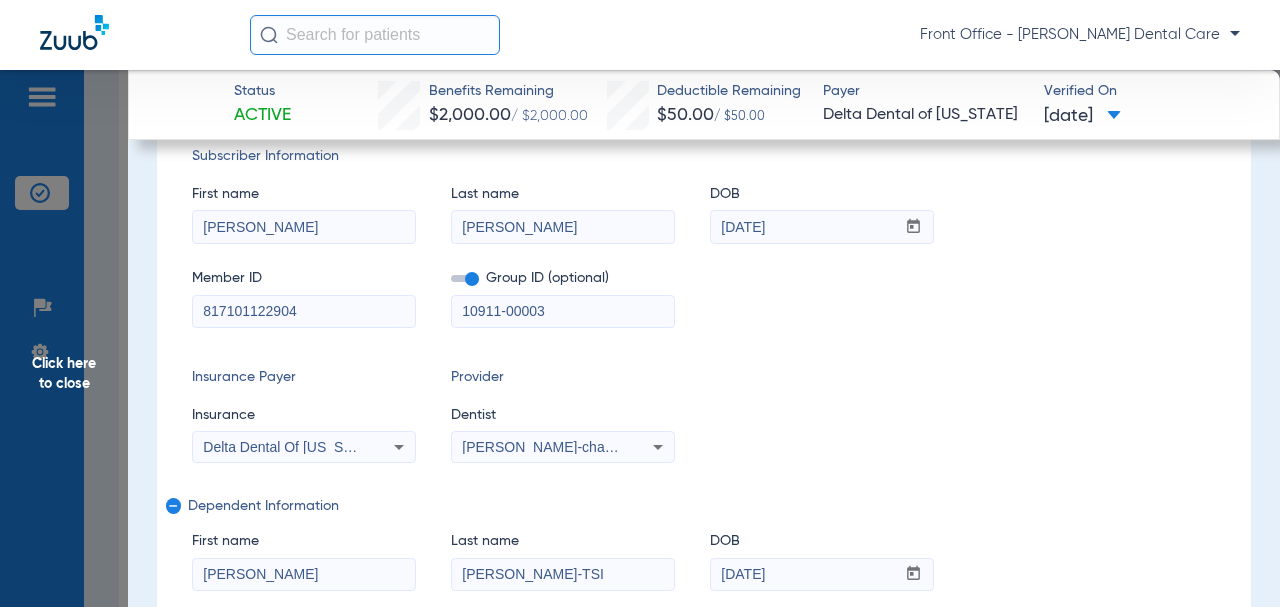 paste on "2" 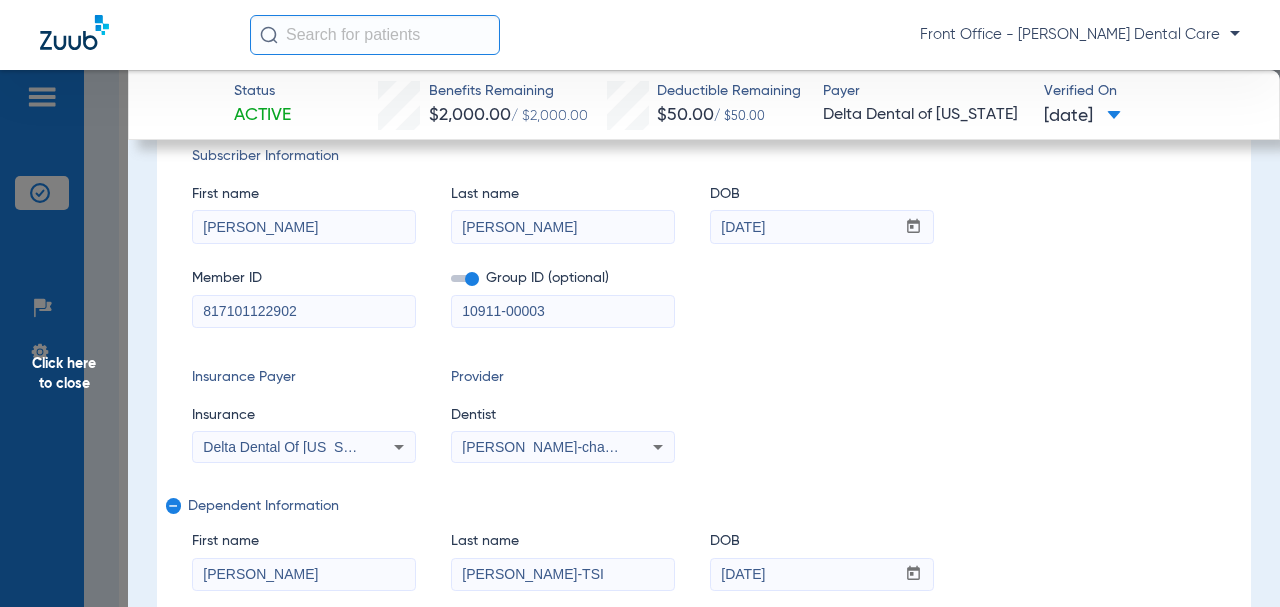 drag, startPoint x: 322, startPoint y: 300, endPoint x: 270, endPoint y: 303, distance: 52.086468 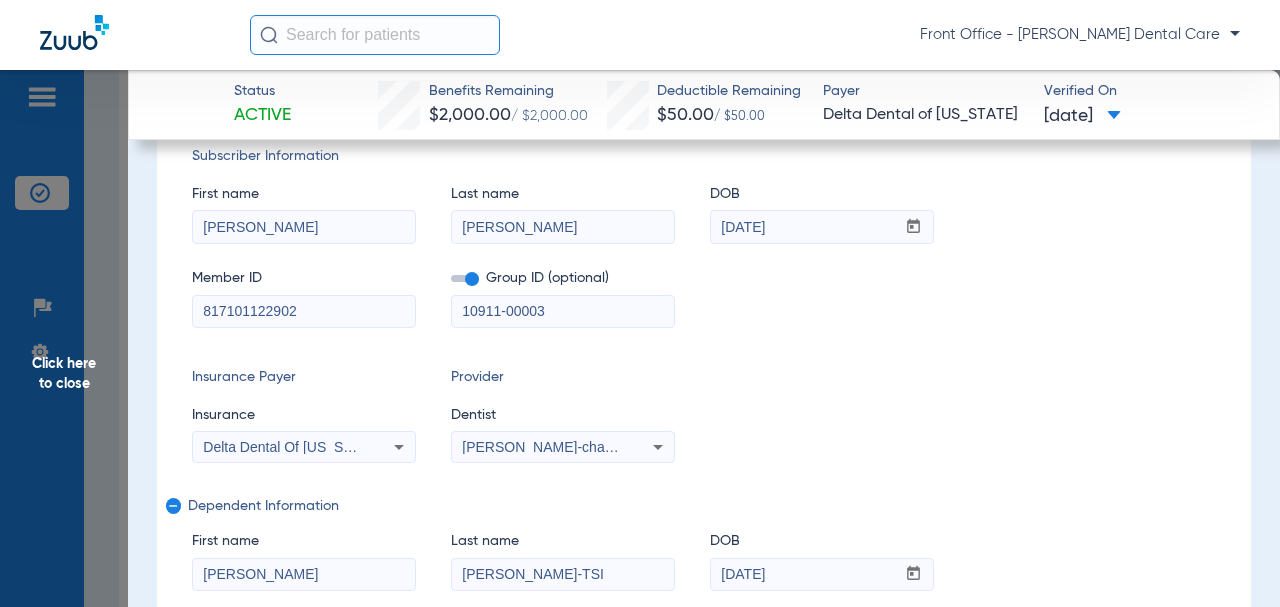 paste on "1" 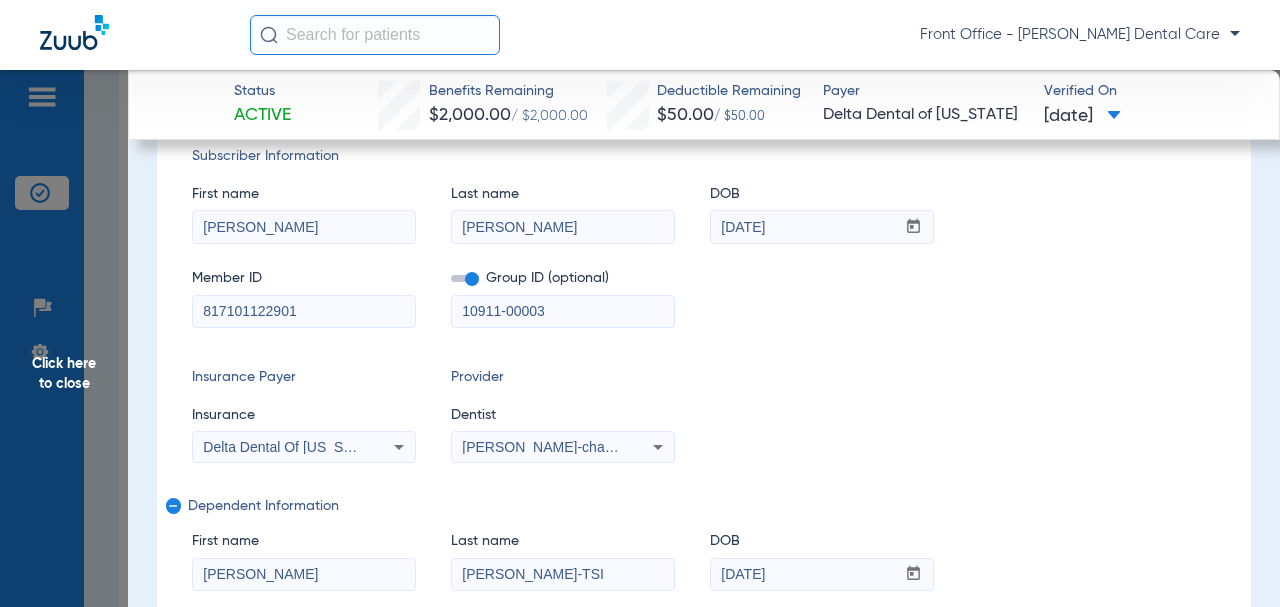 type on "817101122901" 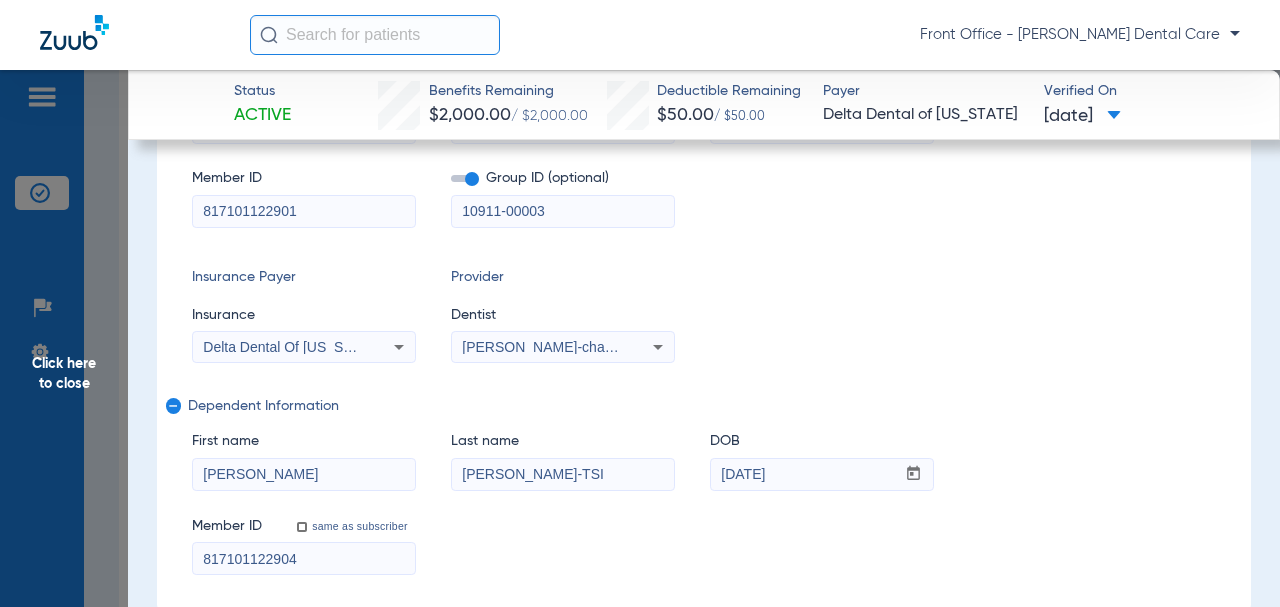 scroll, scrollTop: 500, scrollLeft: 0, axis: vertical 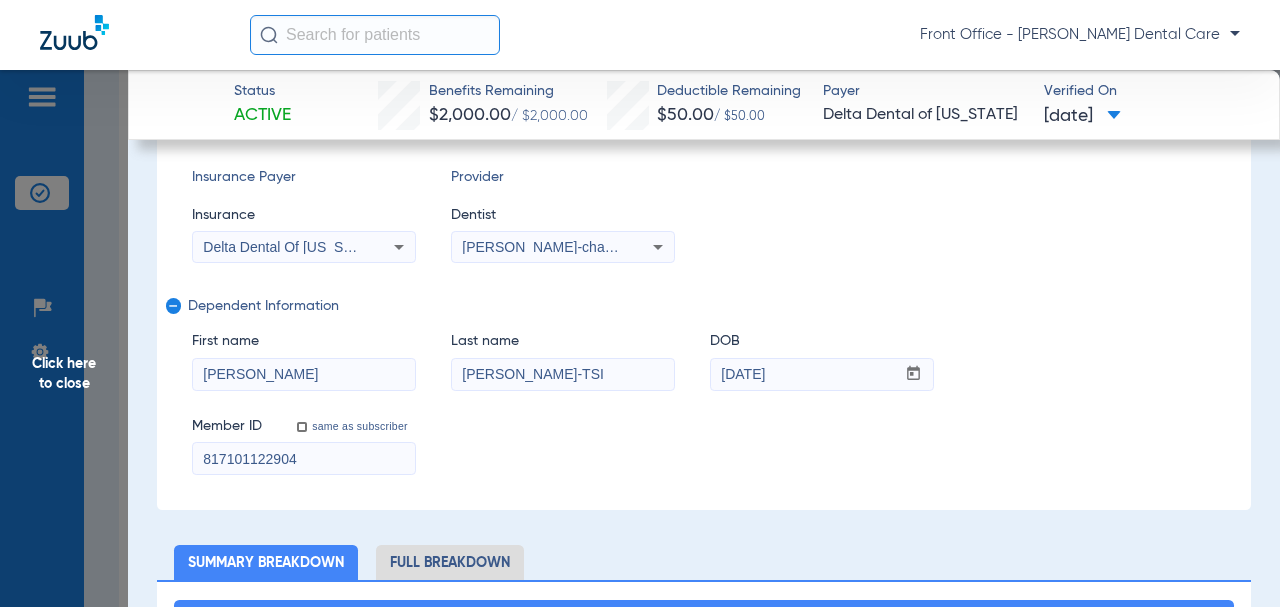 drag, startPoint x: 299, startPoint y: 454, endPoint x: 253, endPoint y: 444, distance: 47.07441 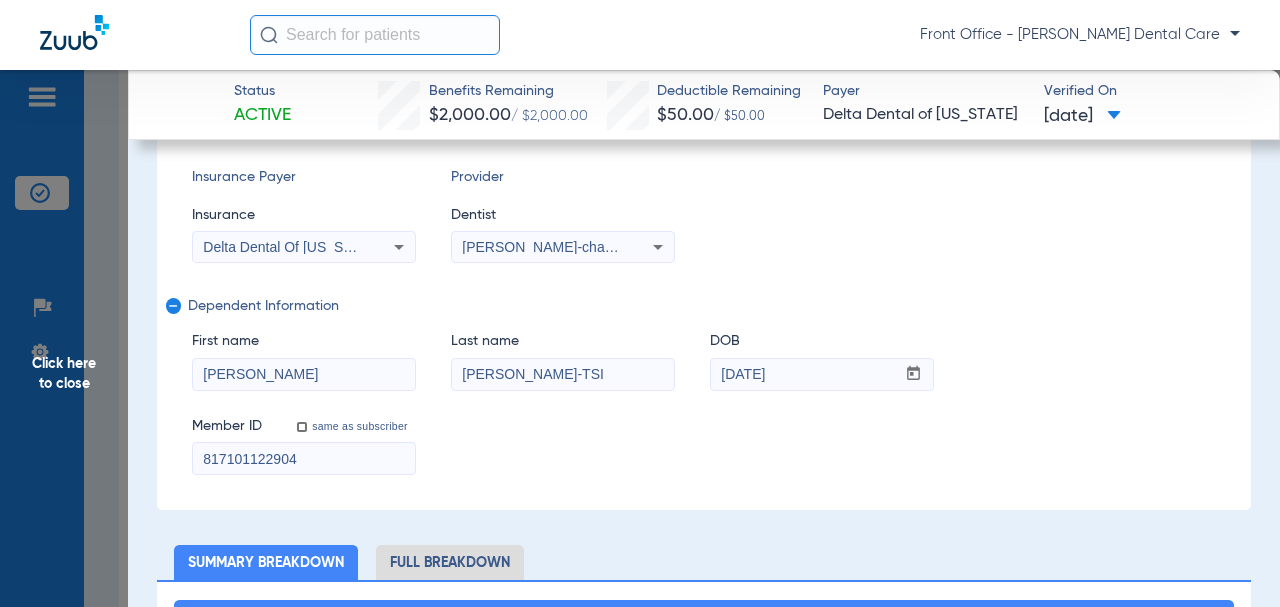 paste on "2" 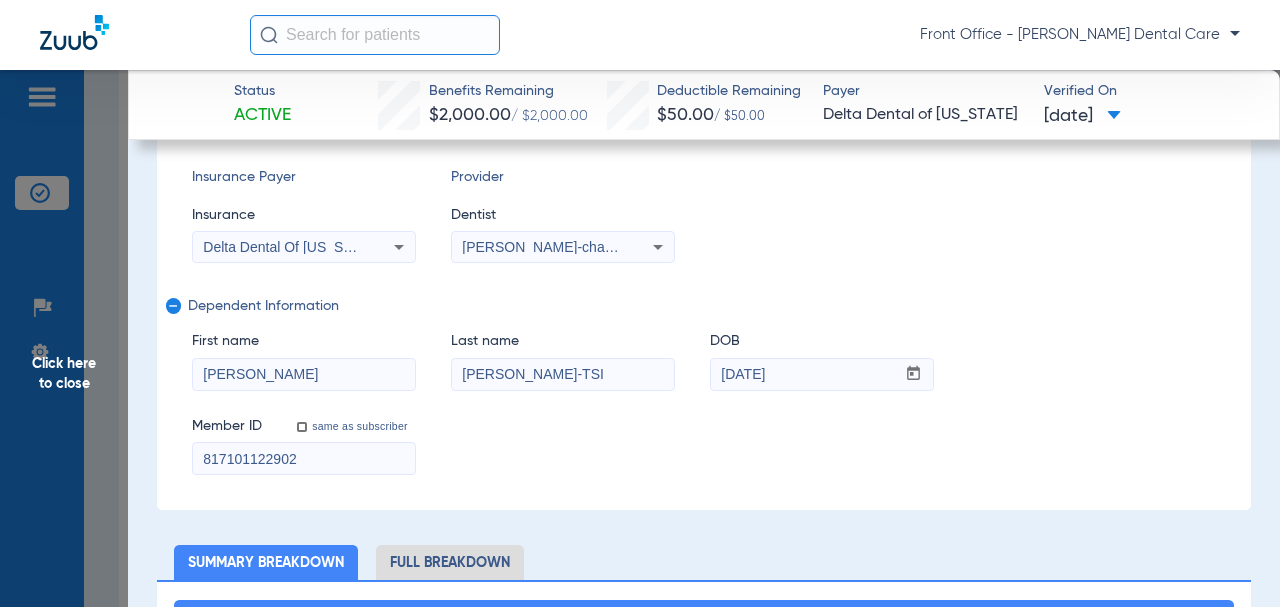 type on "817101122902" 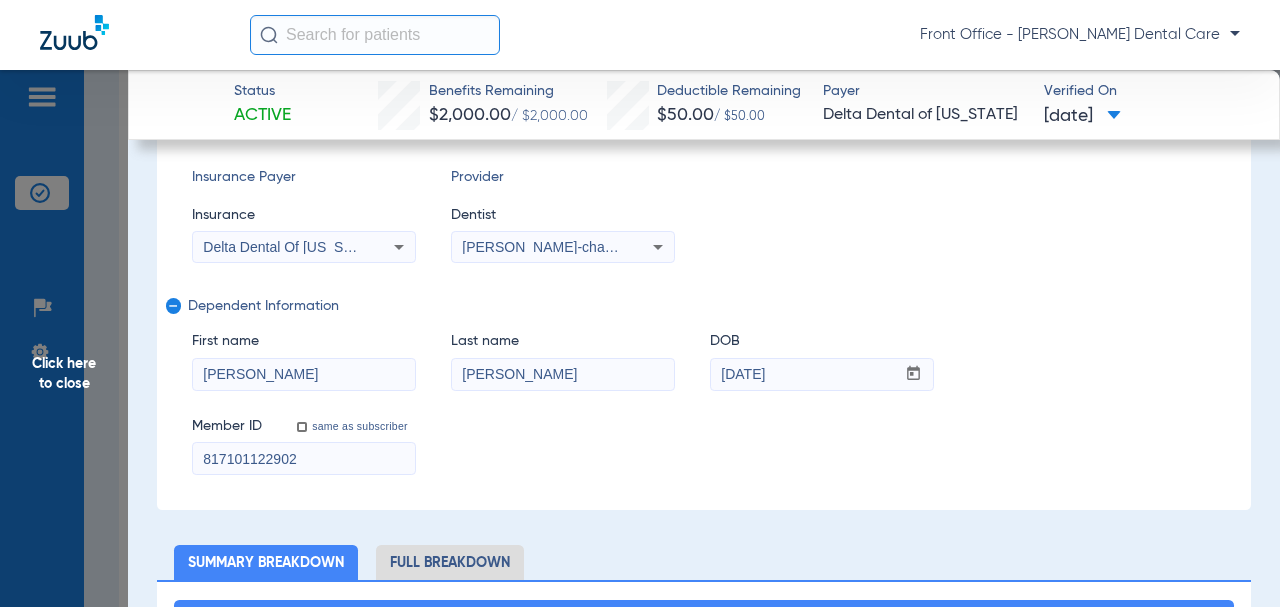 type on "[PERSON_NAME]" 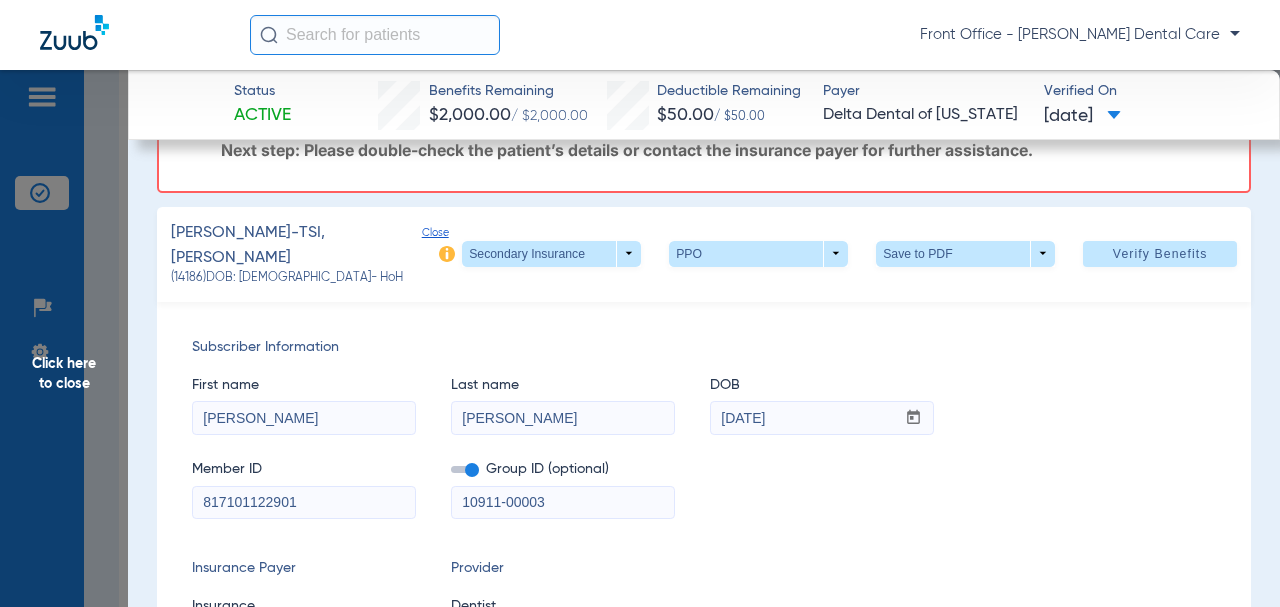 scroll, scrollTop: 100, scrollLeft: 0, axis: vertical 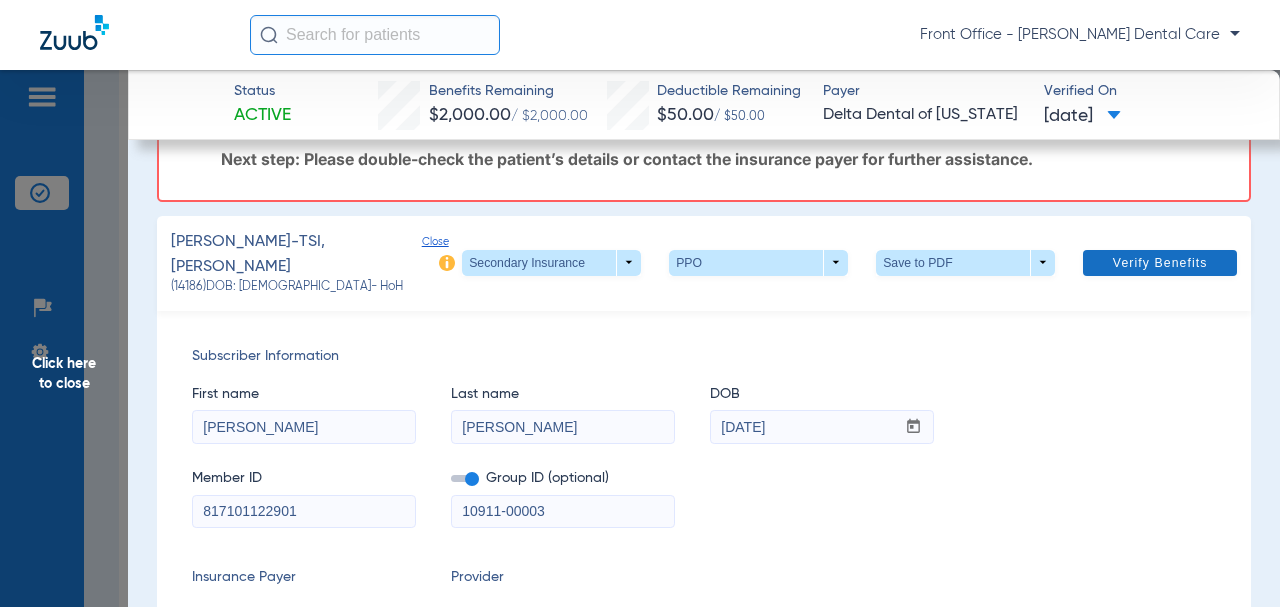 click 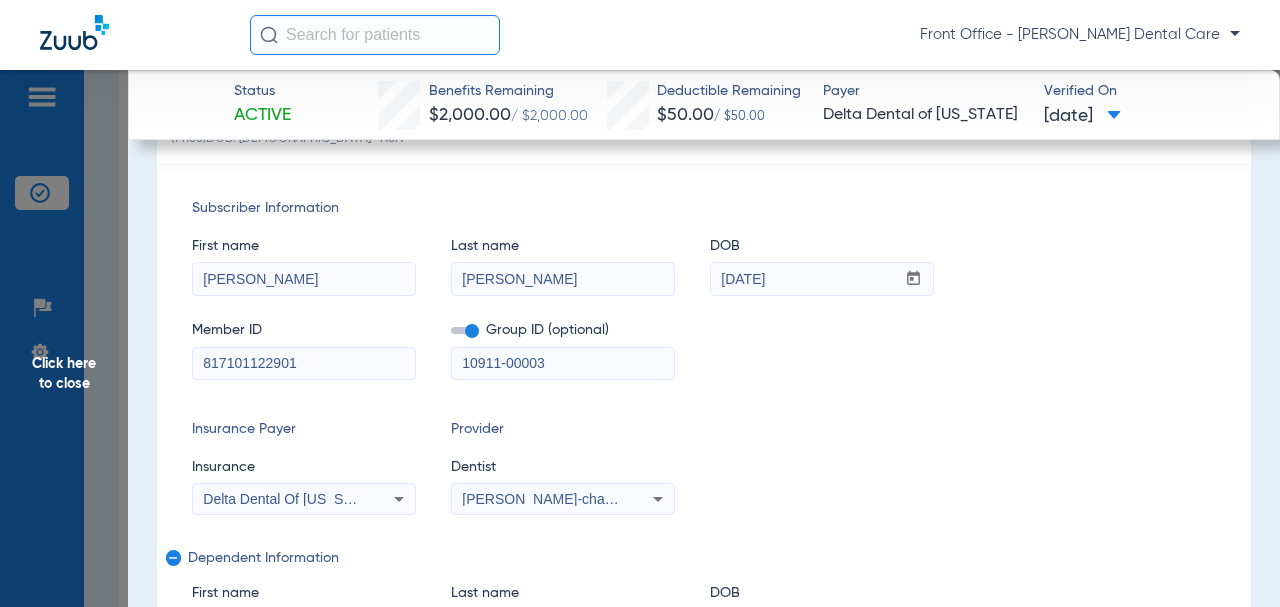 scroll, scrollTop: 0, scrollLeft: 0, axis: both 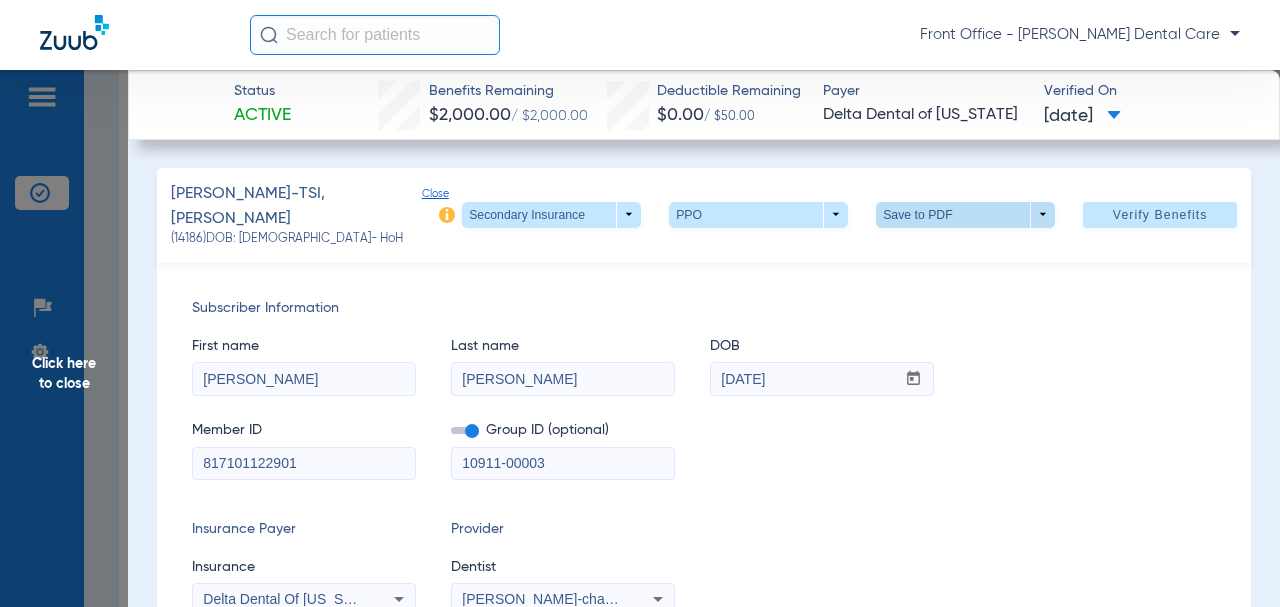 click 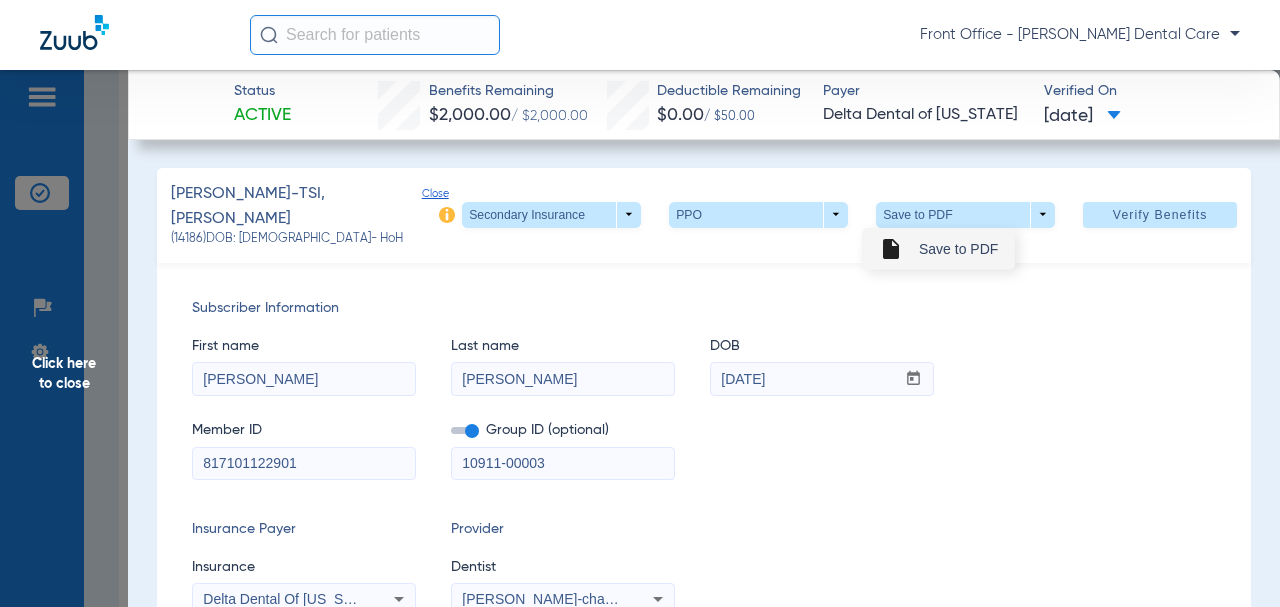 click on "Save to PDF" at bounding box center [958, 249] 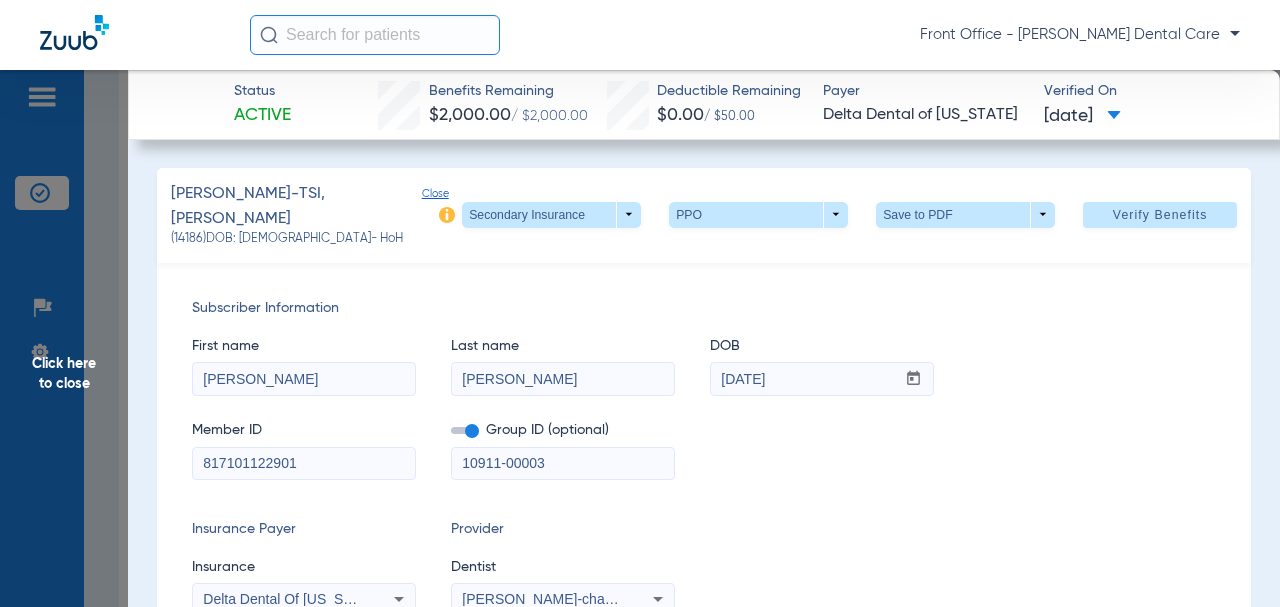 click on "Click here to close" 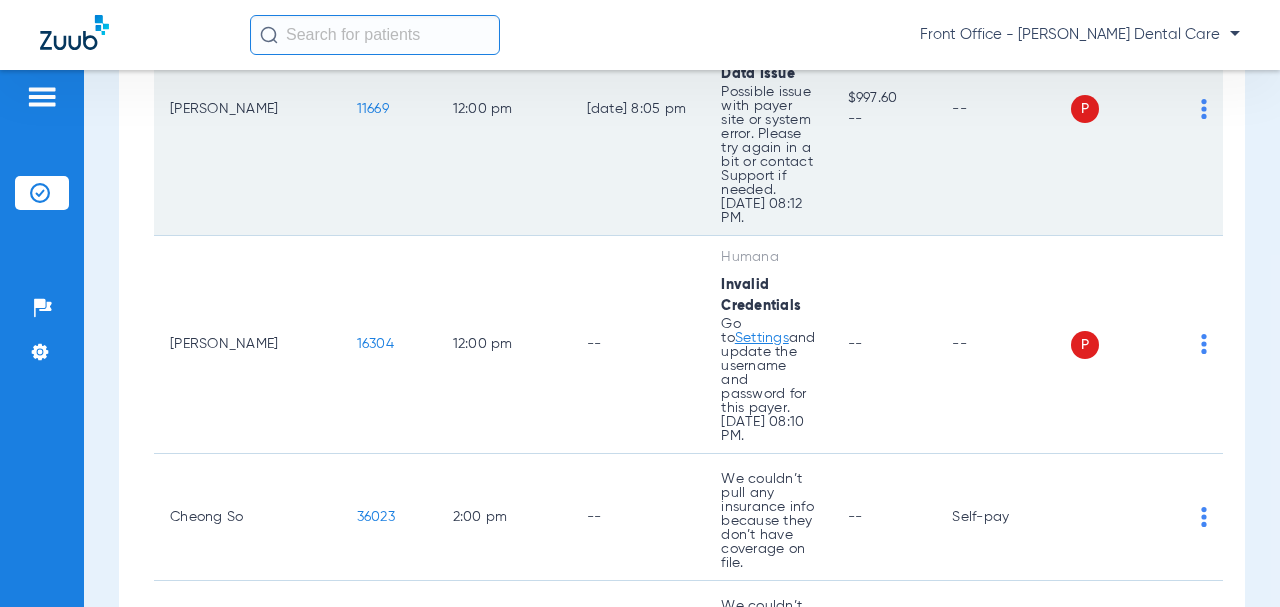 scroll, scrollTop: 4600, scrollLeft: 0, axis: vertical 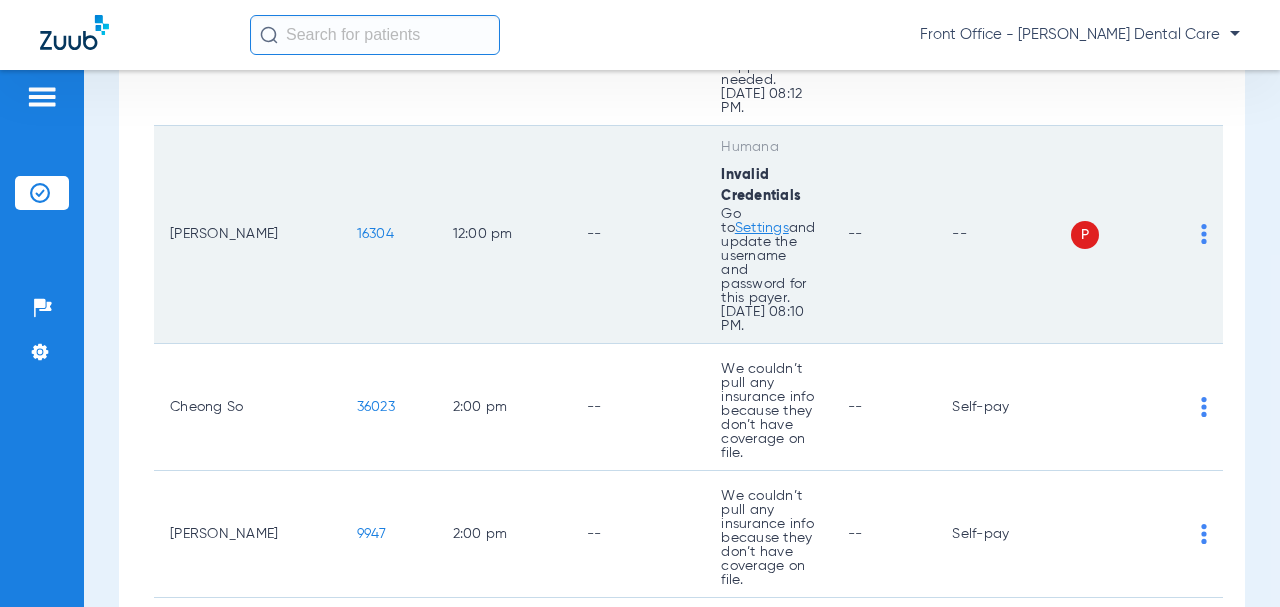 click on "16304" 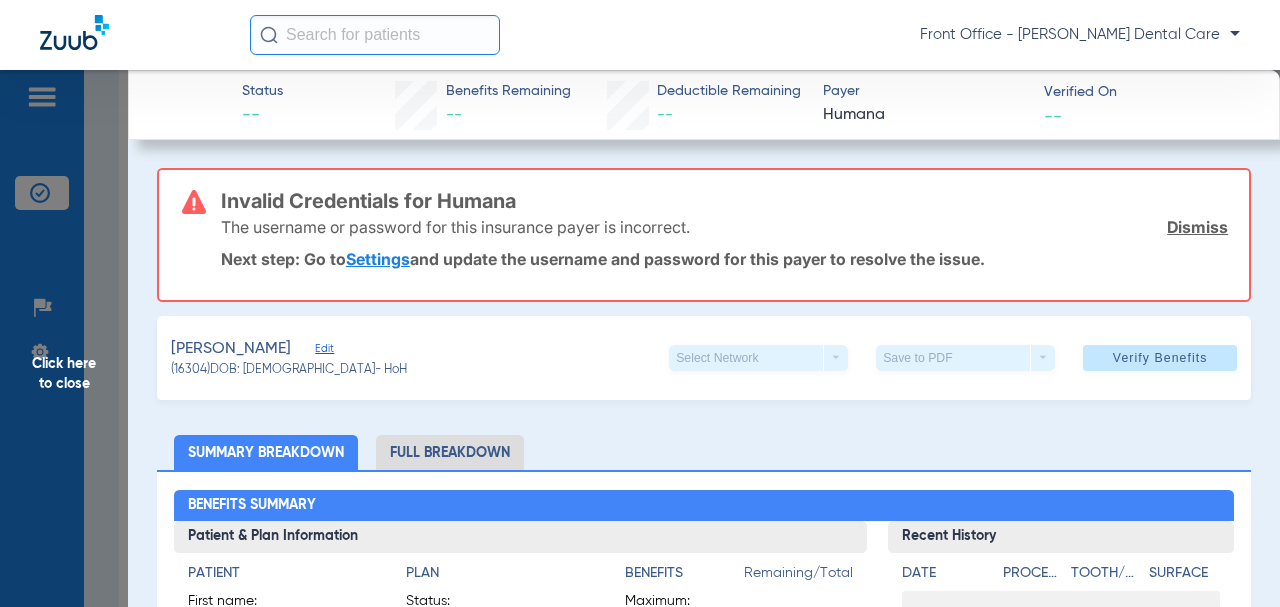 click on "Click here to close" 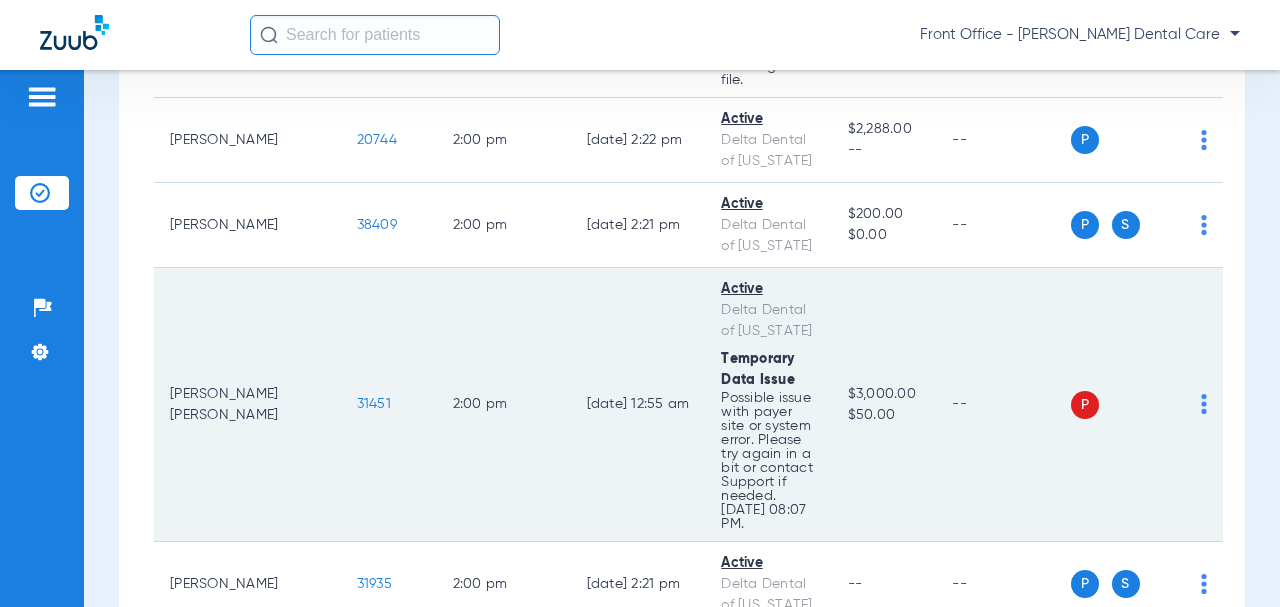 scroll, scrollTop: 5200, scrollLeft: 0, axis: vertical 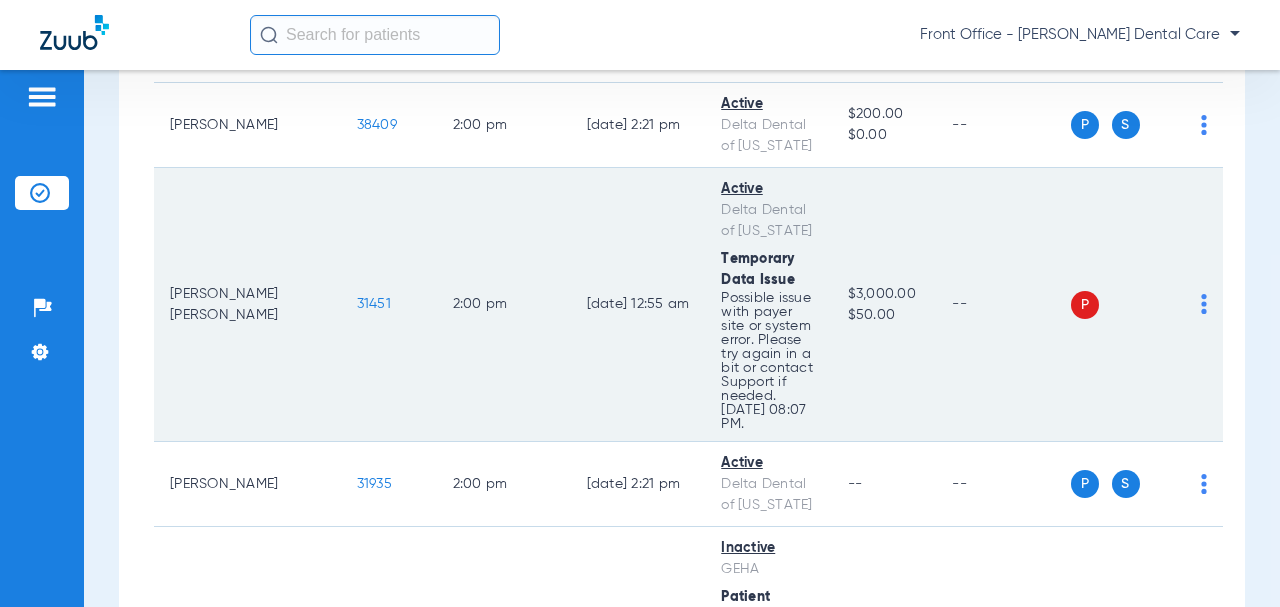 click on "31451" 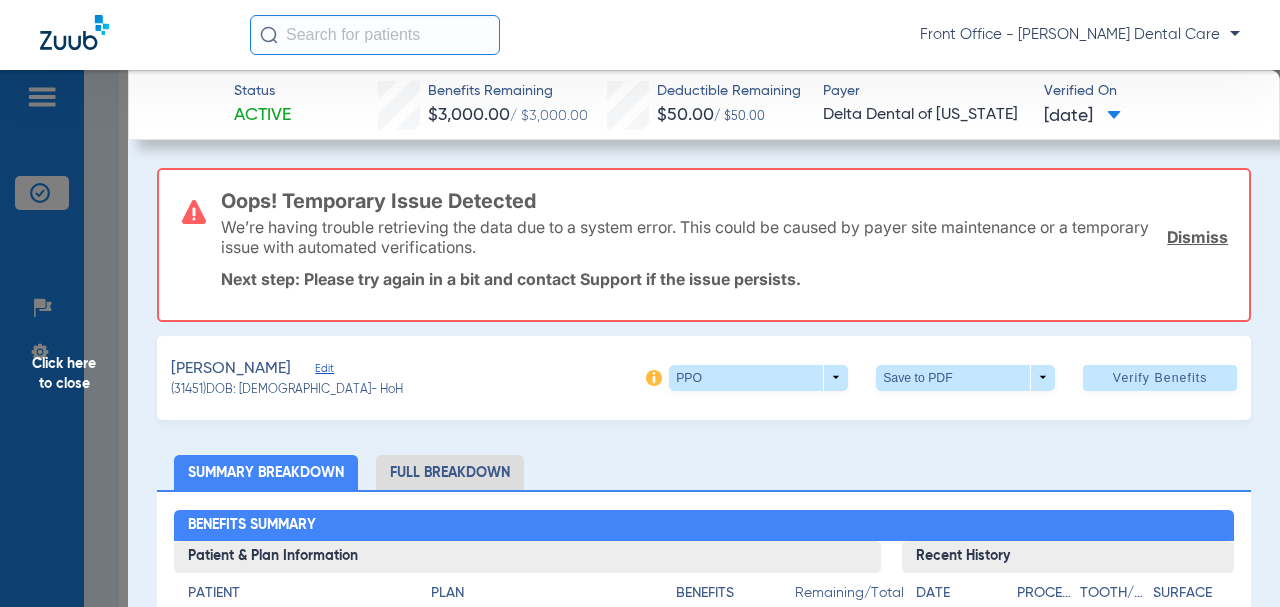 click on "Edit" 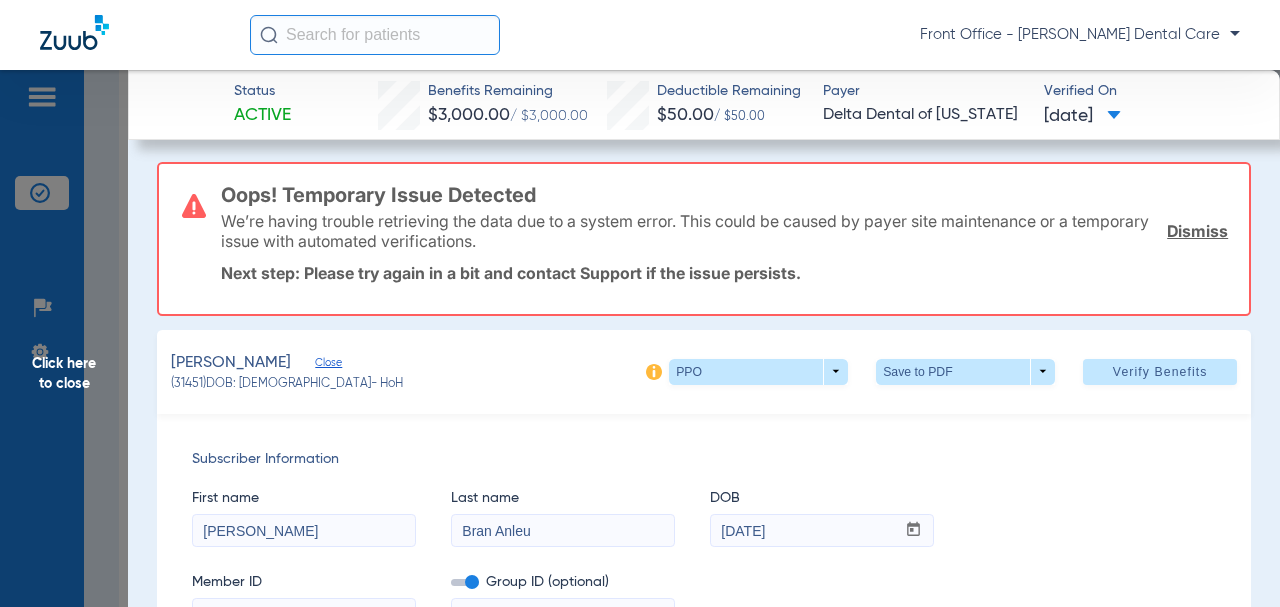 scroll, scrollTop: 0, scrollLeft: 0, axis: both 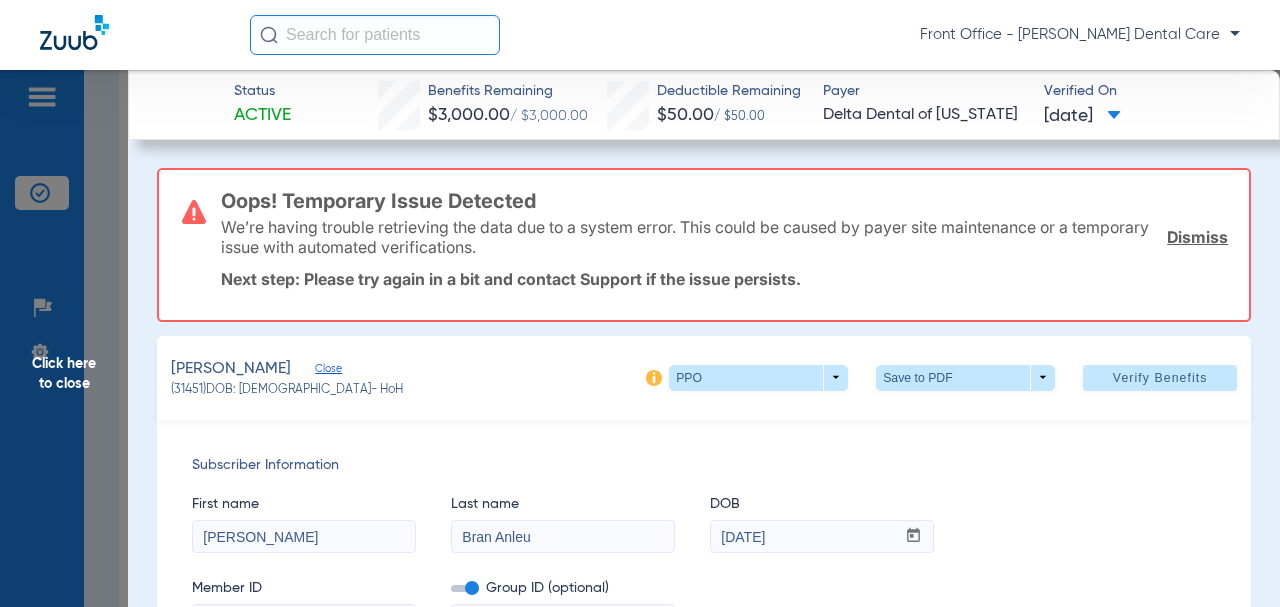 click on "Front Office - [PERSON_NAME] Dental Care   Patients  Insurance Verification  Setup  Help Center Settings Schedule Insurance Verification History  Last Appt. Sync Time:   [DATE] - 01:28 PM   [DATE]   [DATE]   [DATE]   [DATE]   [DATE]   [DATE]   [DATE]   [DATE]   [DATE]   [DATE]   [DATE]   [DATE]   [DATE]   [DATE]   [DATE]   [DATE]   [DATE]   [DATE]   [DATE]   [DATE]   [DATE]   [DATE]   [DATE]   [DATE]   [DATE]   [DATE]   [DATE]   [DATE]   [DATE]   [DATE]   [DATE]   [DATE]   [DATE]   [DATE]   [DATE]   [DATE]  Su" at bounding box center (640, 303) 